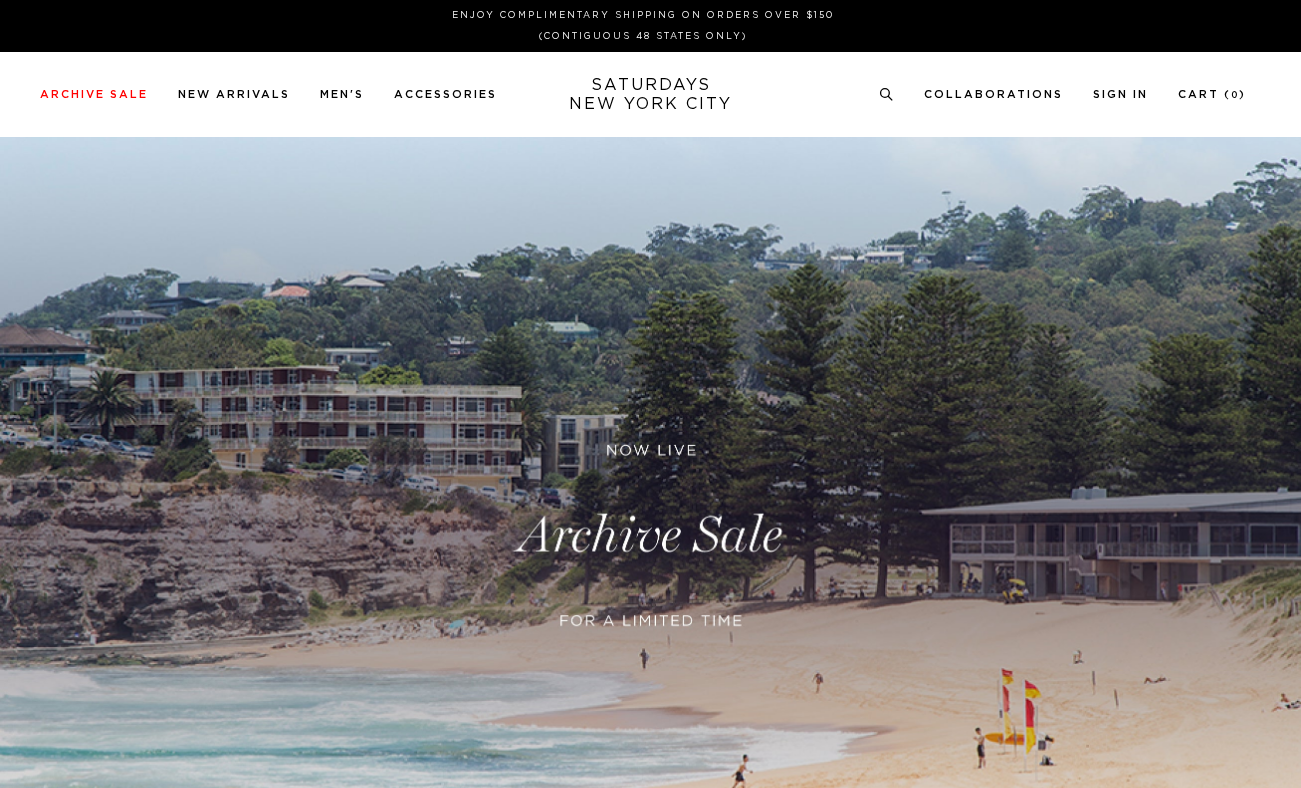 scroll, scrollTop: 0, scrollLeft: 0, axis: both 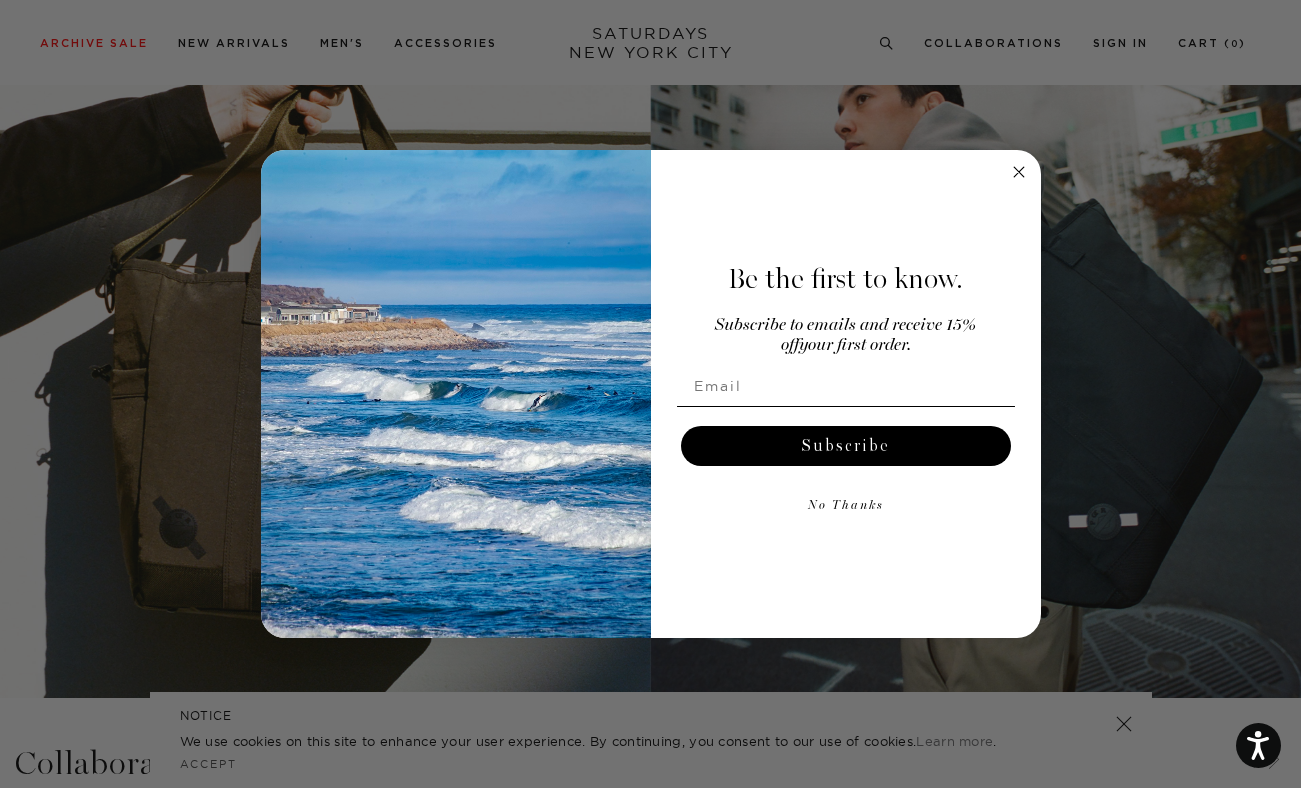 click 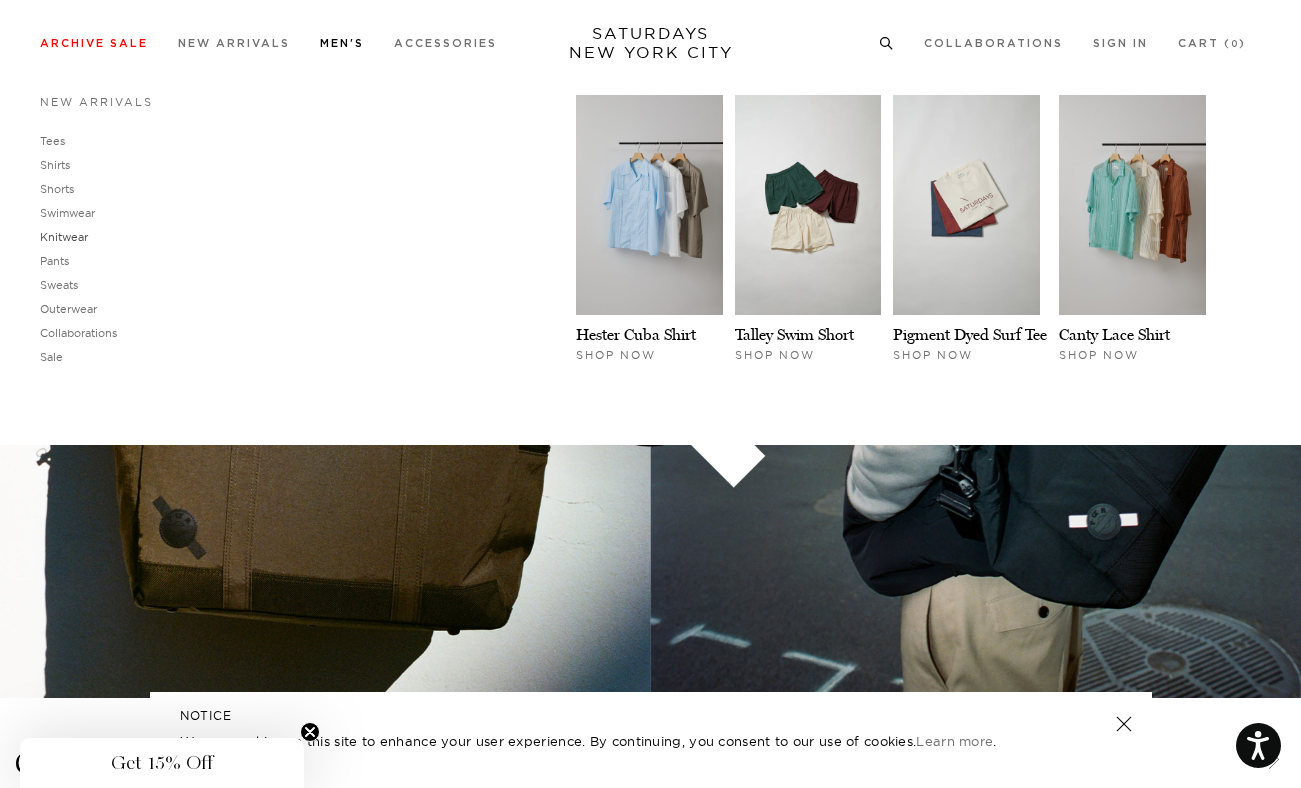 click on "Knitwear" at bounding box center (64, 237) 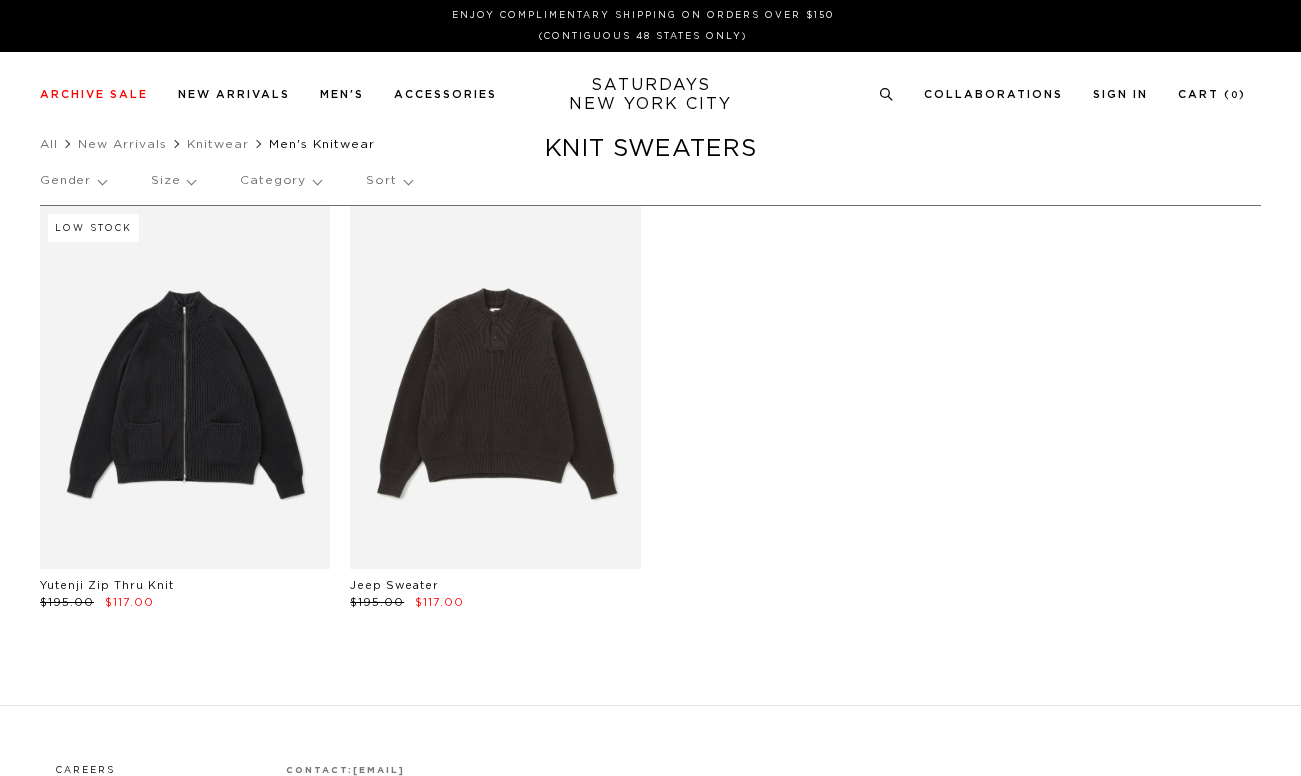 scroll, scrollTop: 0, scrollLeft: 0, axis: both 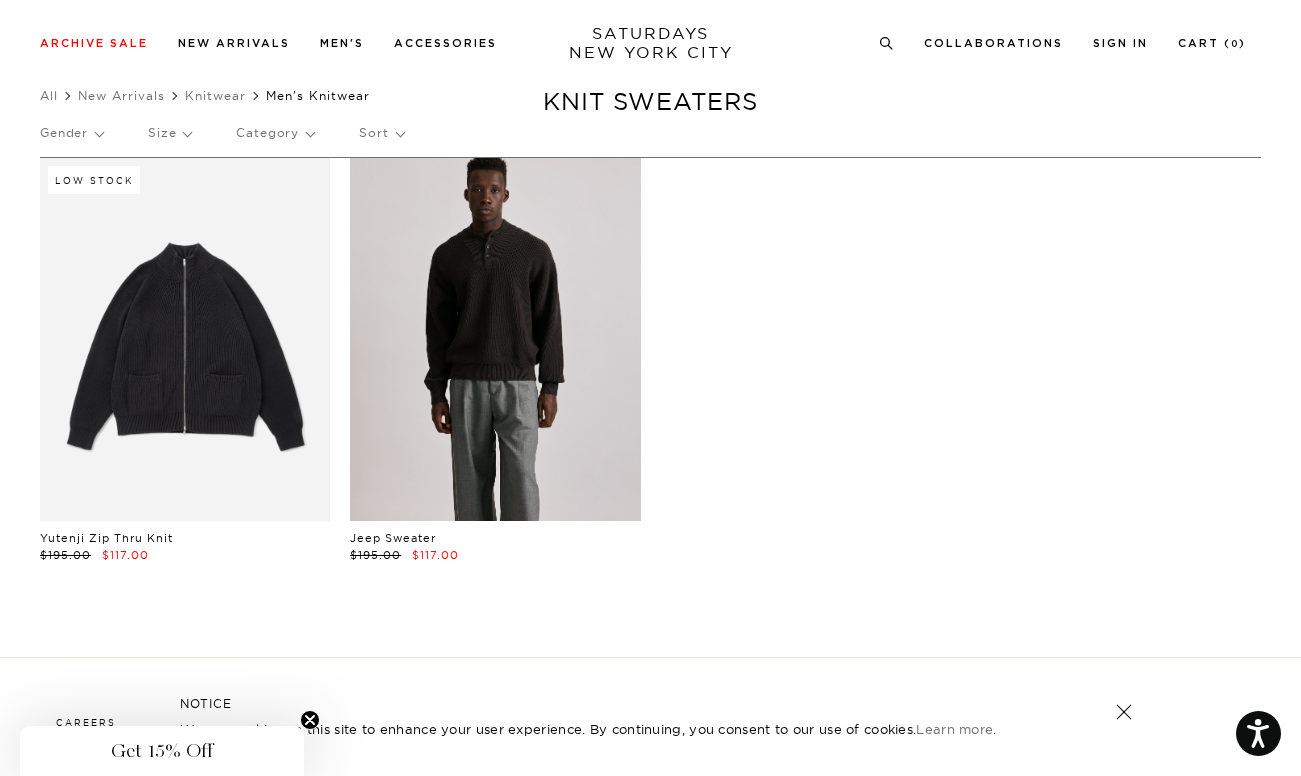 click at bounding box center [495, 339] 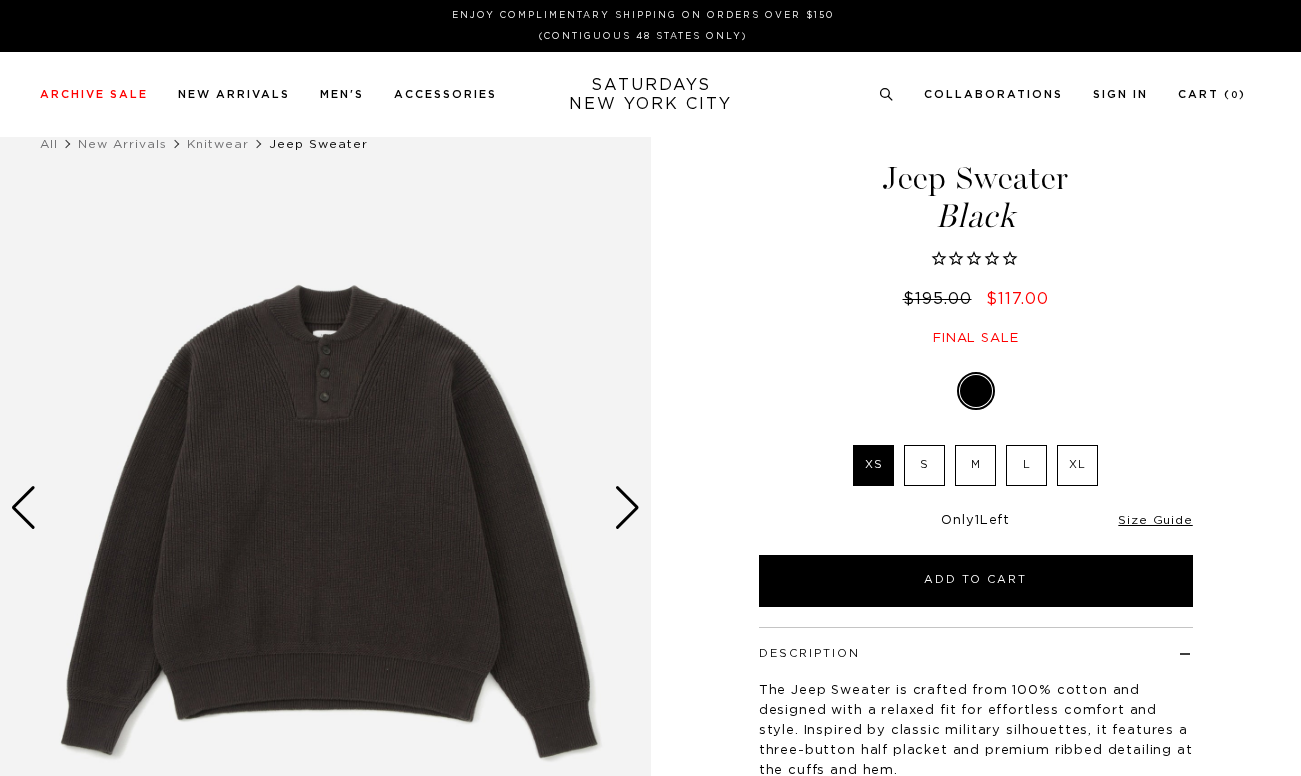 scroll, scrollTop: 0, scrollLeft: 0, axis: both 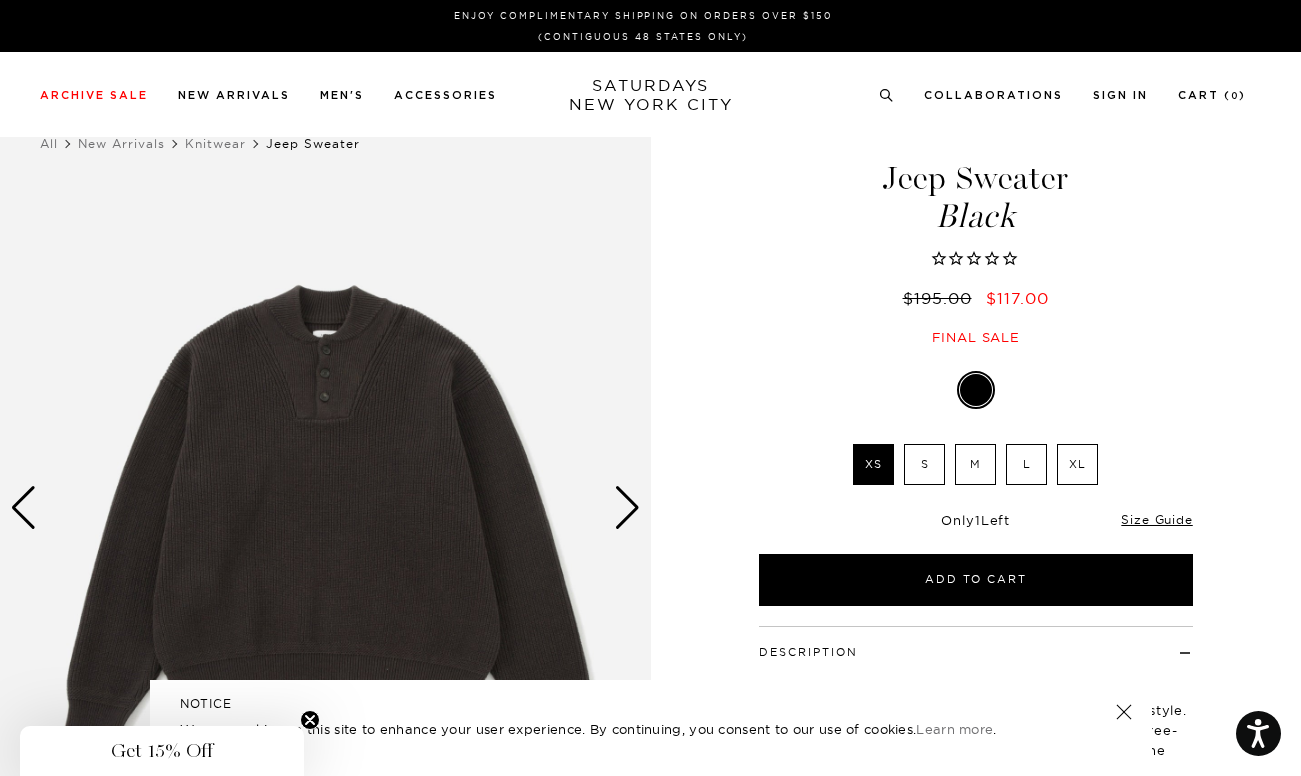 click at bounding box center (325, 507) 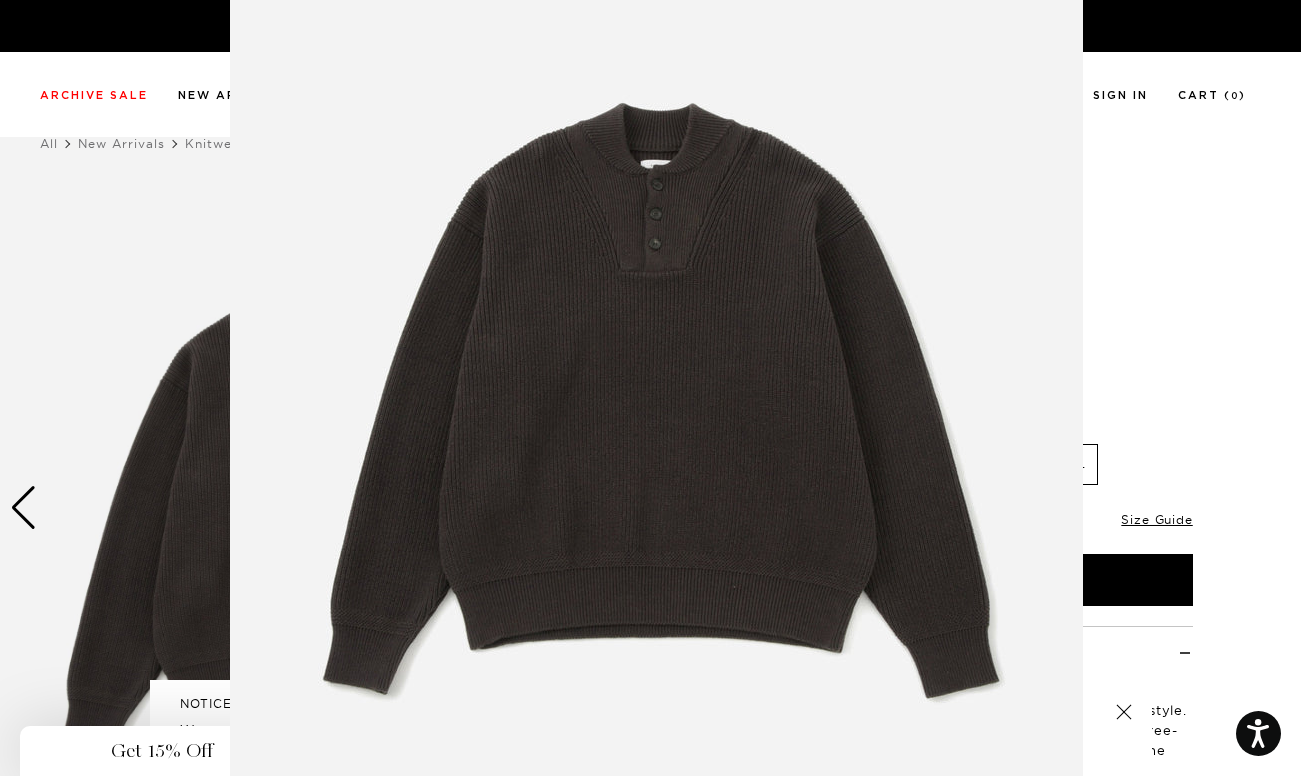 scroll, scrollTop: 130, scrollLeft: 0, axis: vertical 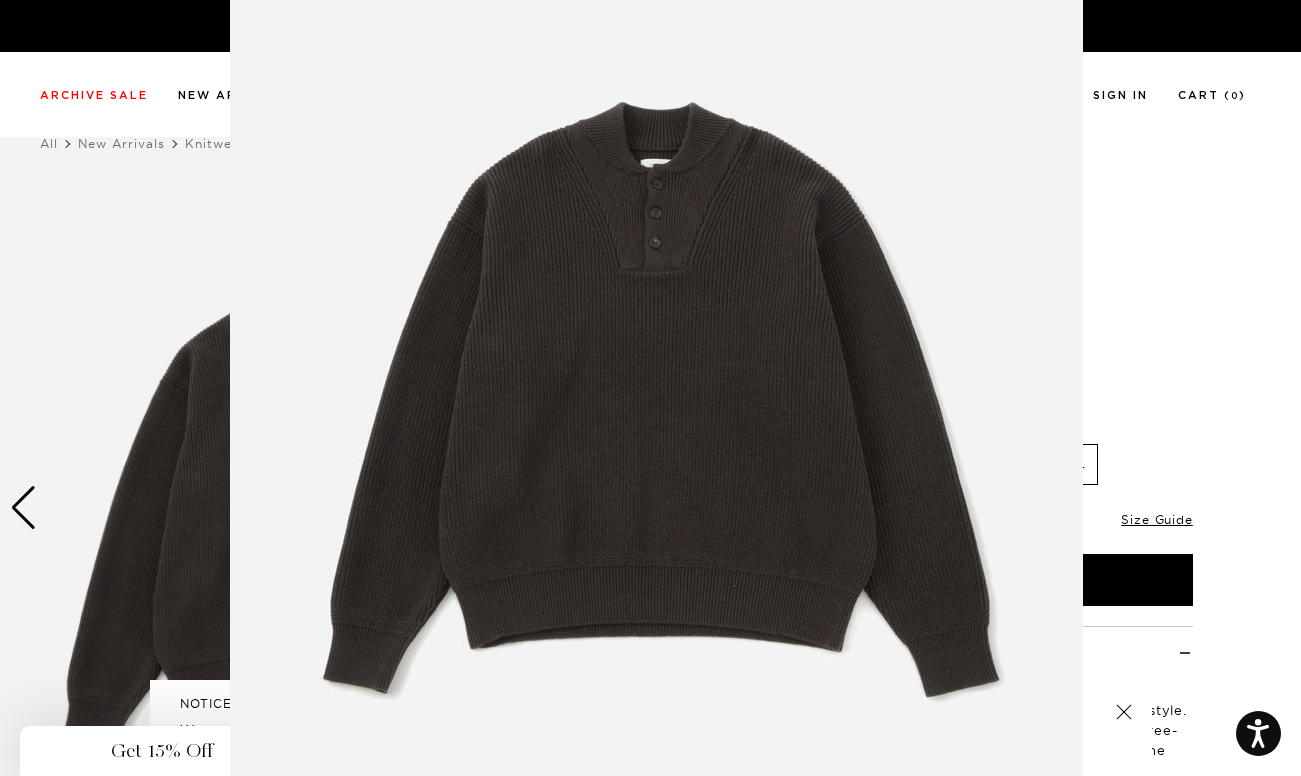 click at bounding box center [650, 388] 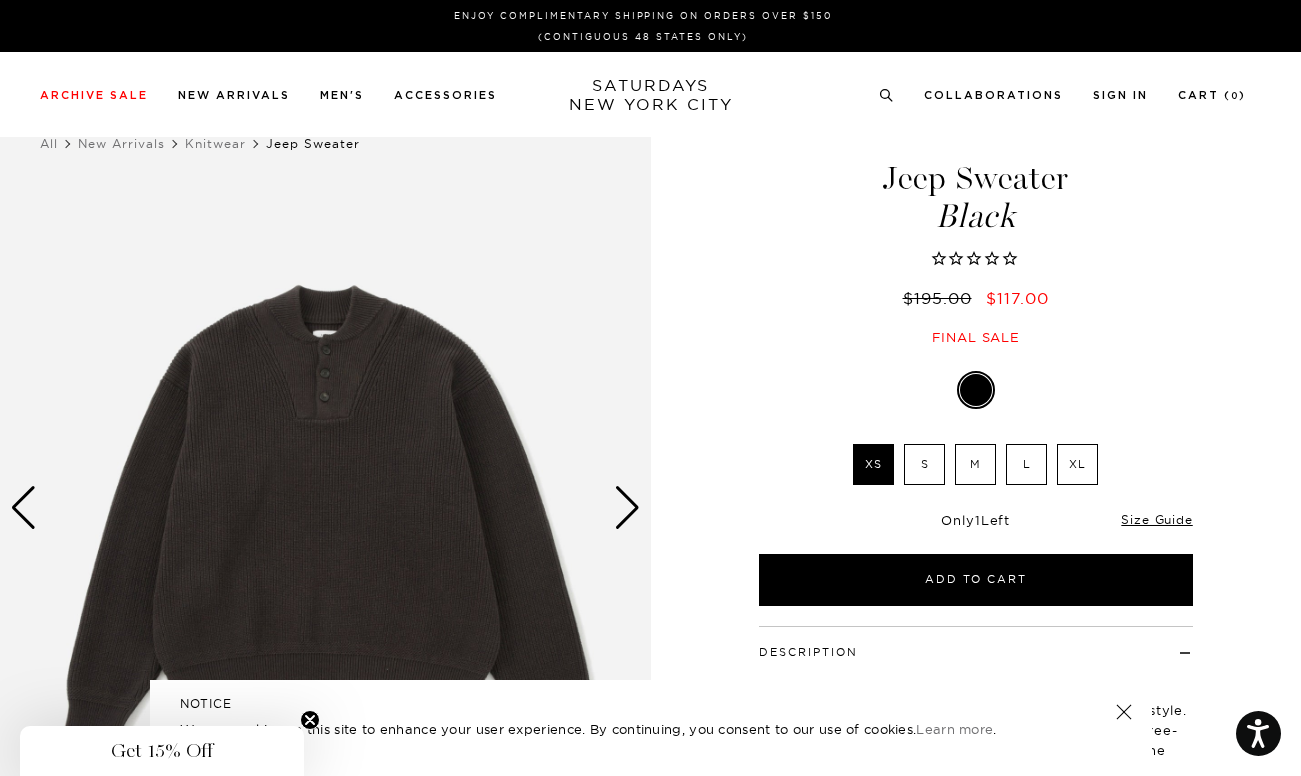 click at bounding box center (627, 508) 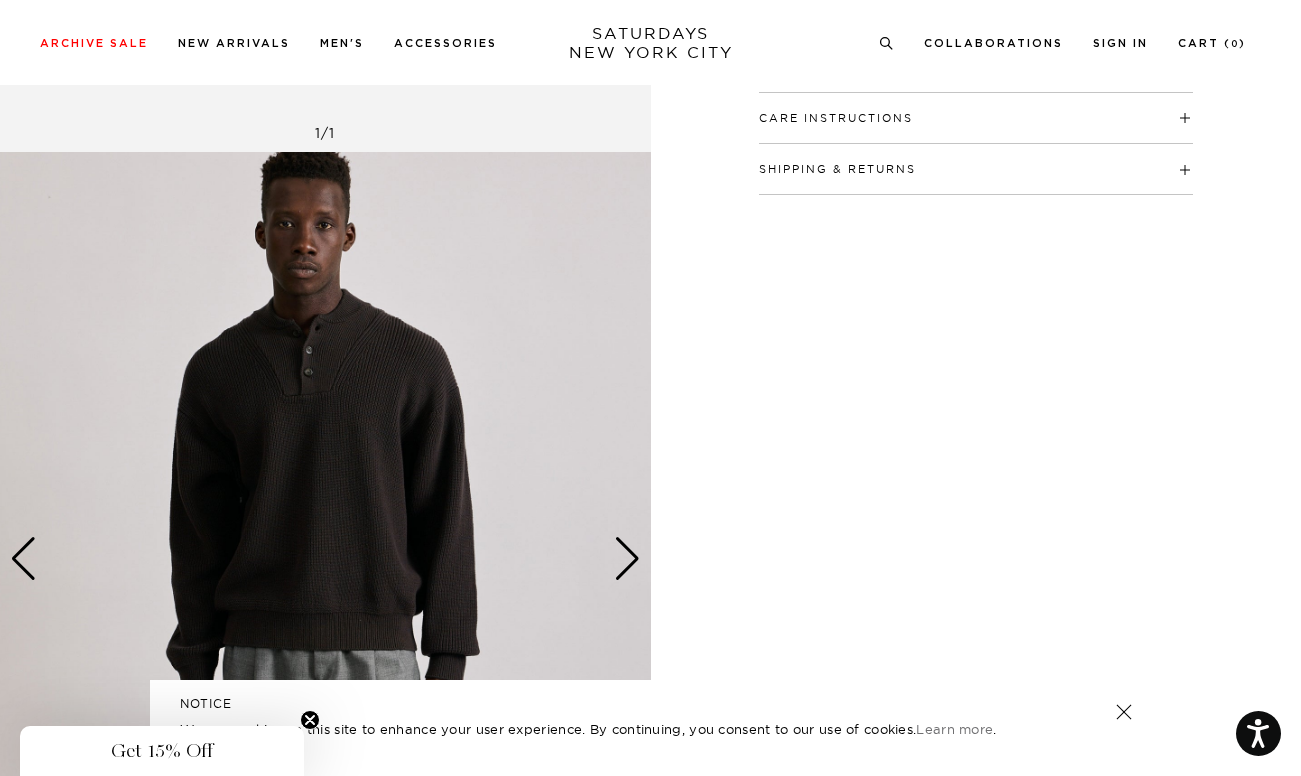 scroll, scrollTop: 760, scrollLeft: 0, axis: vertical 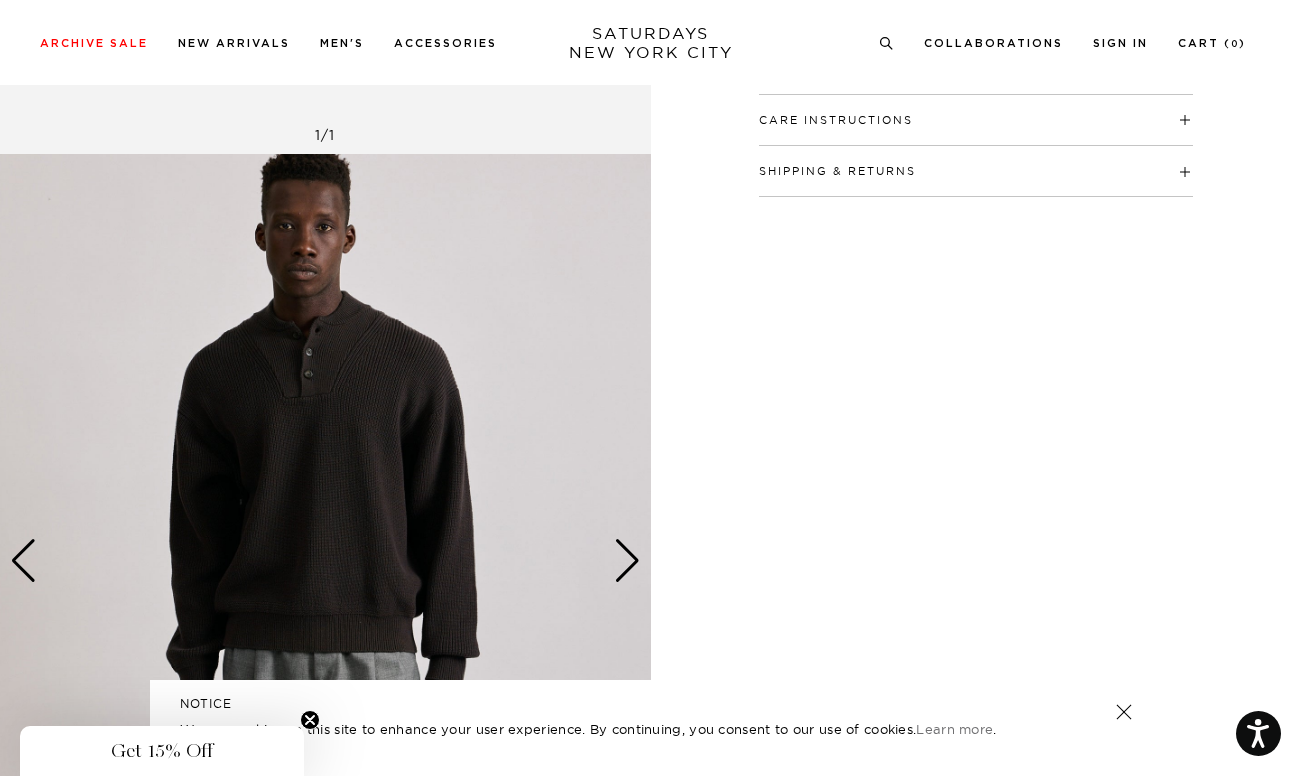 click at bounding box center (627, 561) 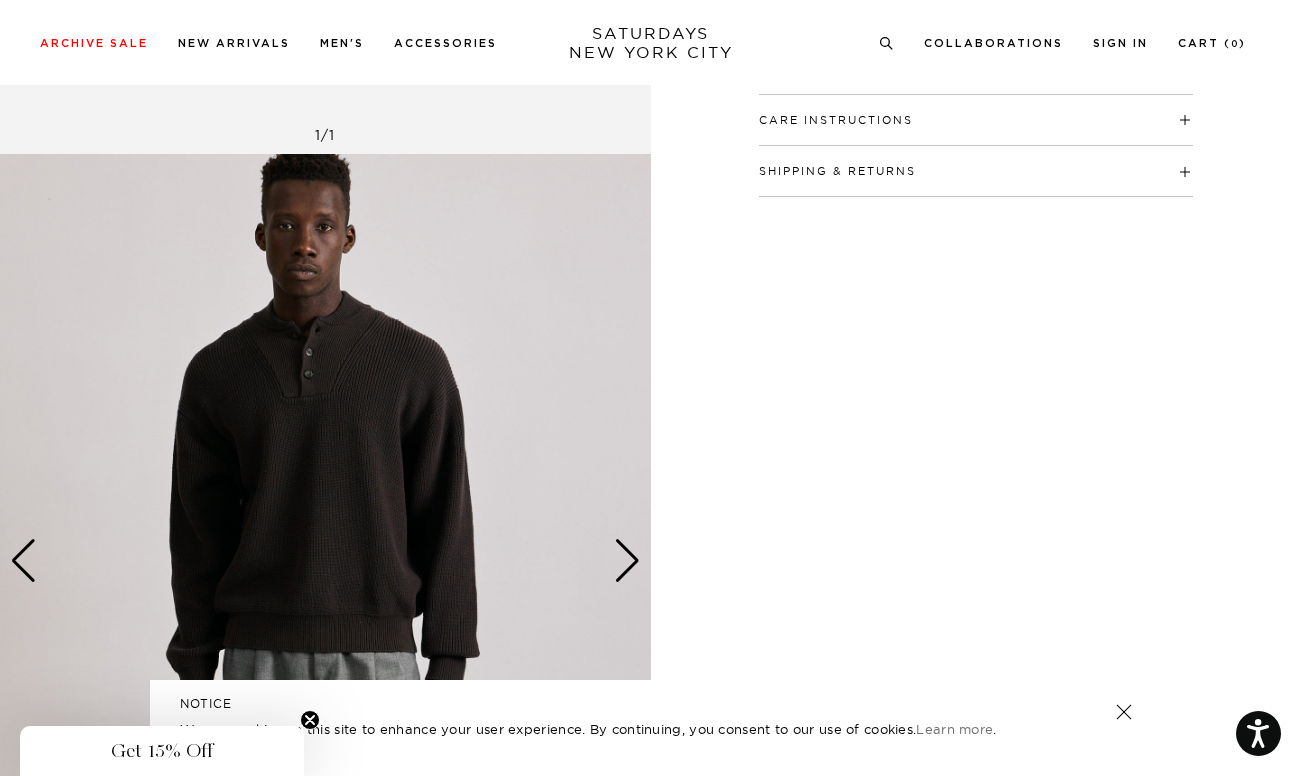 click at bounding box center (627, 561) 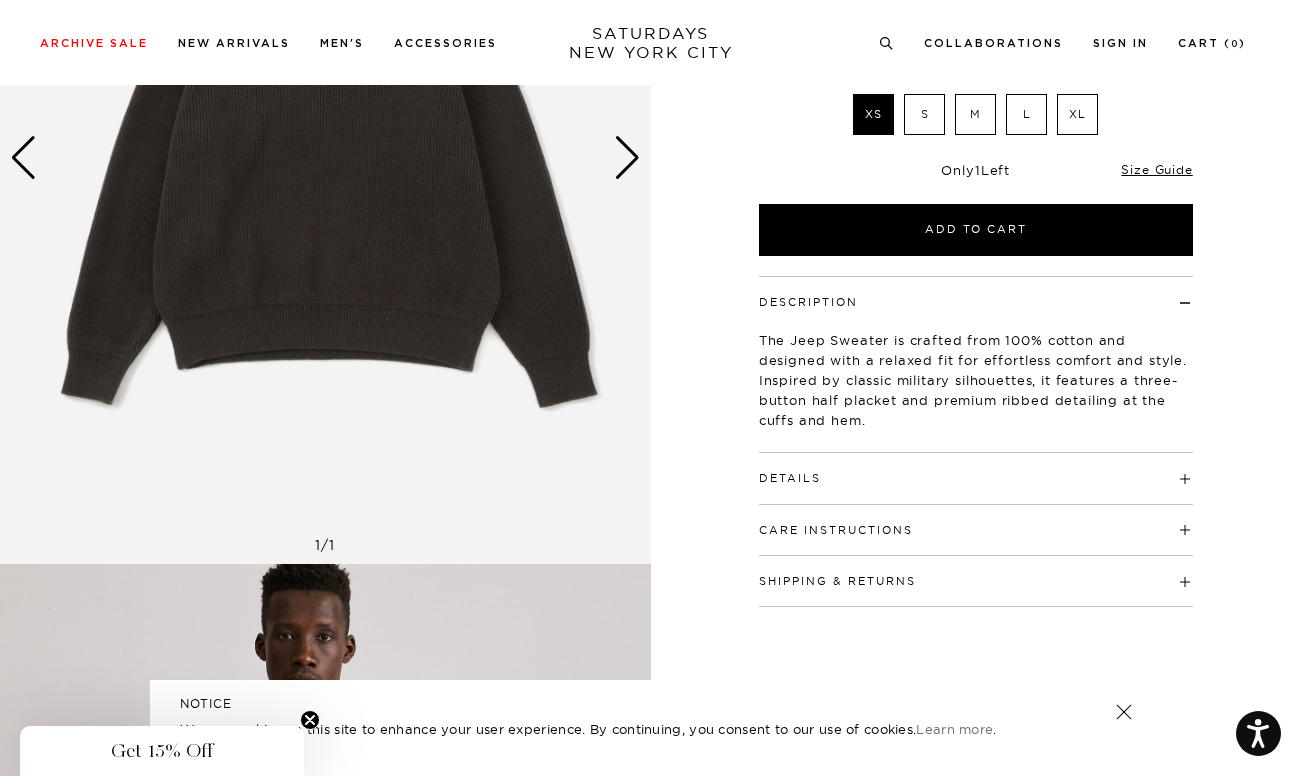 scroll, scrollTop: 62, scrollLeft: 0, axis: vertical 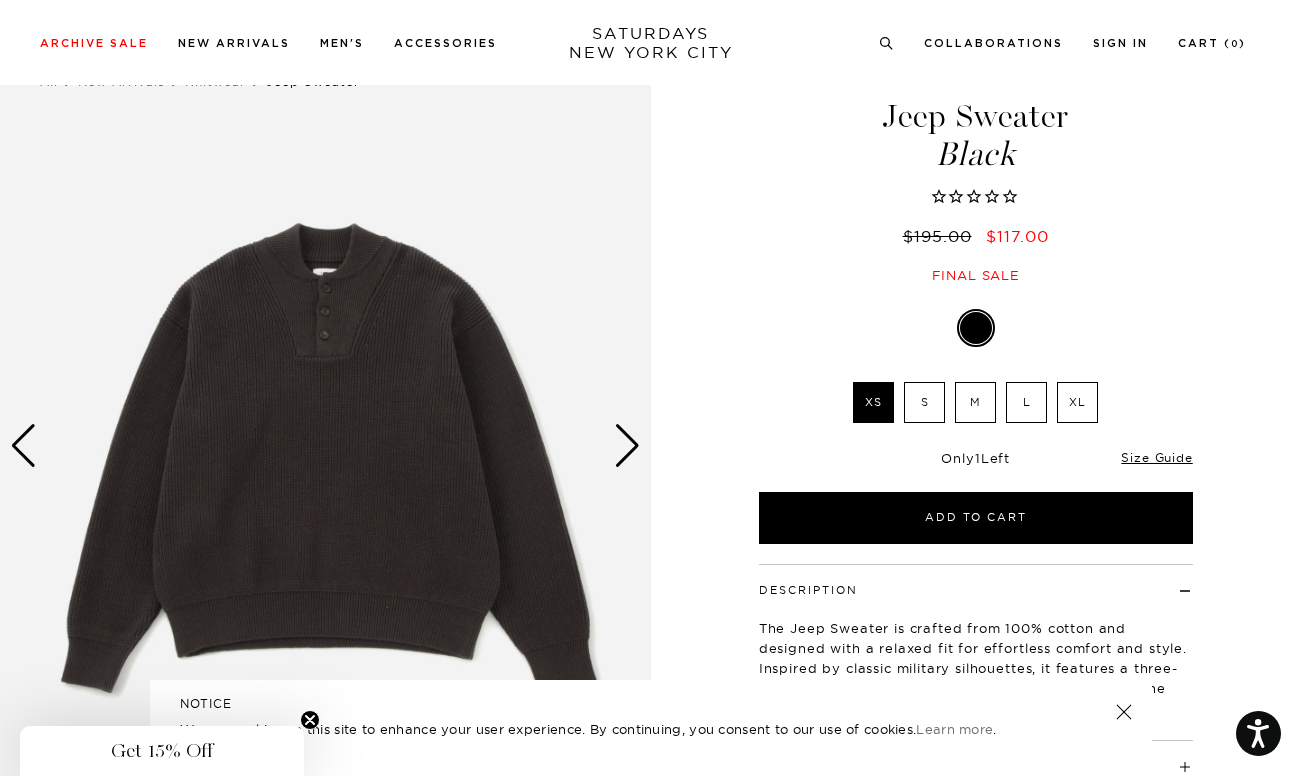 click on "L" at bounding box center (1026, 402) 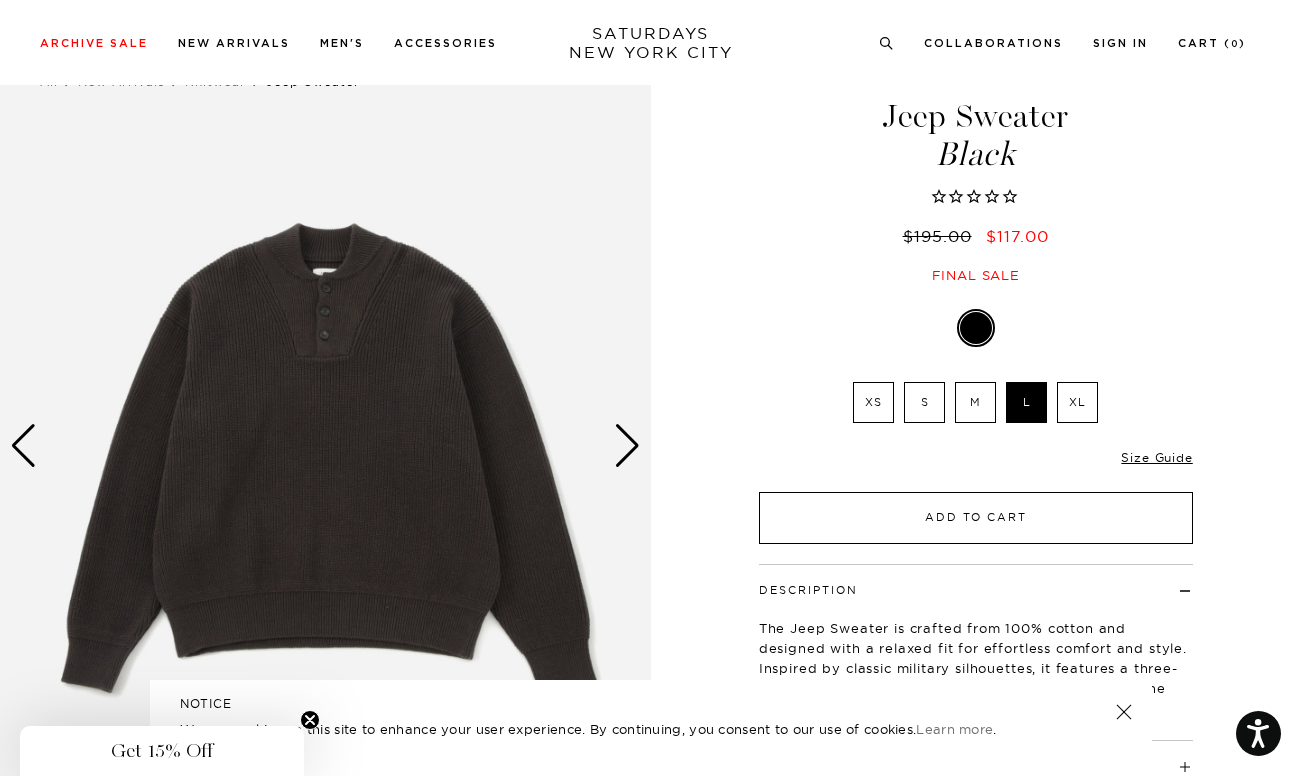 click on "Add to Cart" at bounding box center [976, 518] 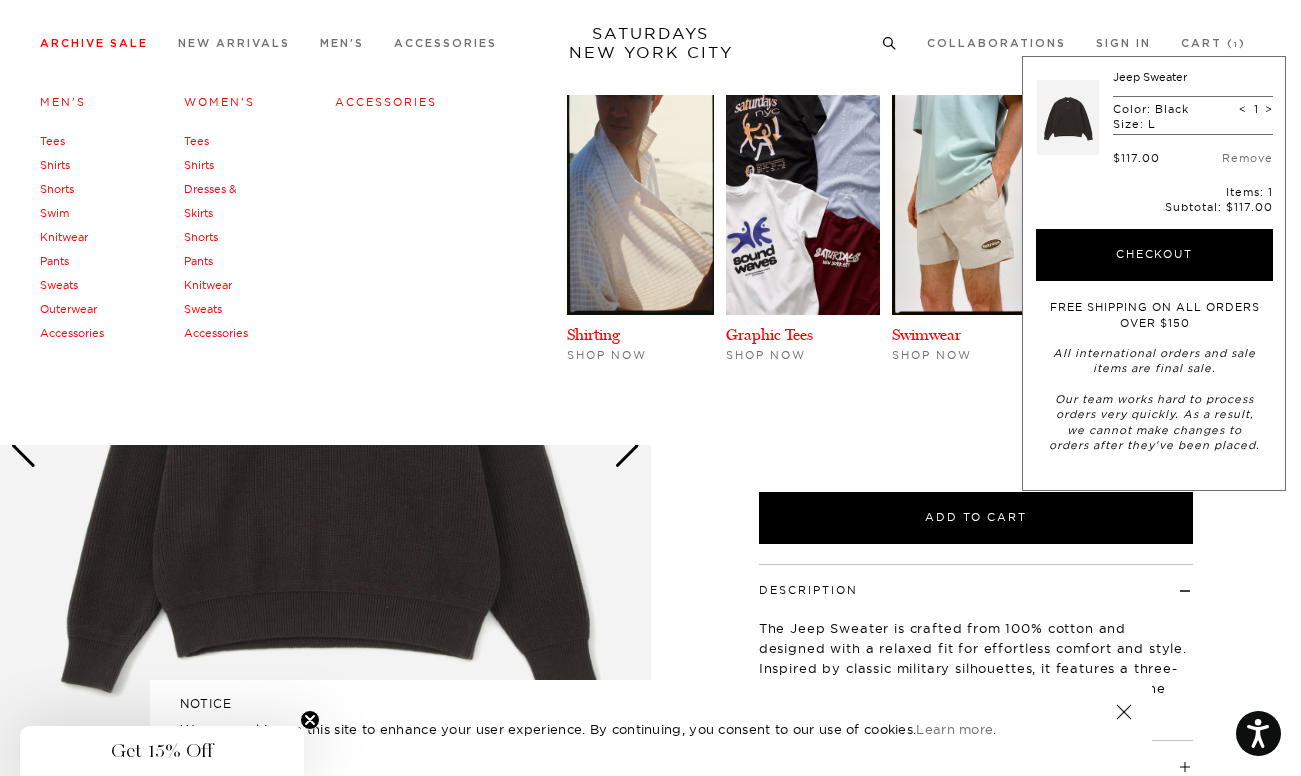 click on "Archive Sale" at bounding box center (94, 43) 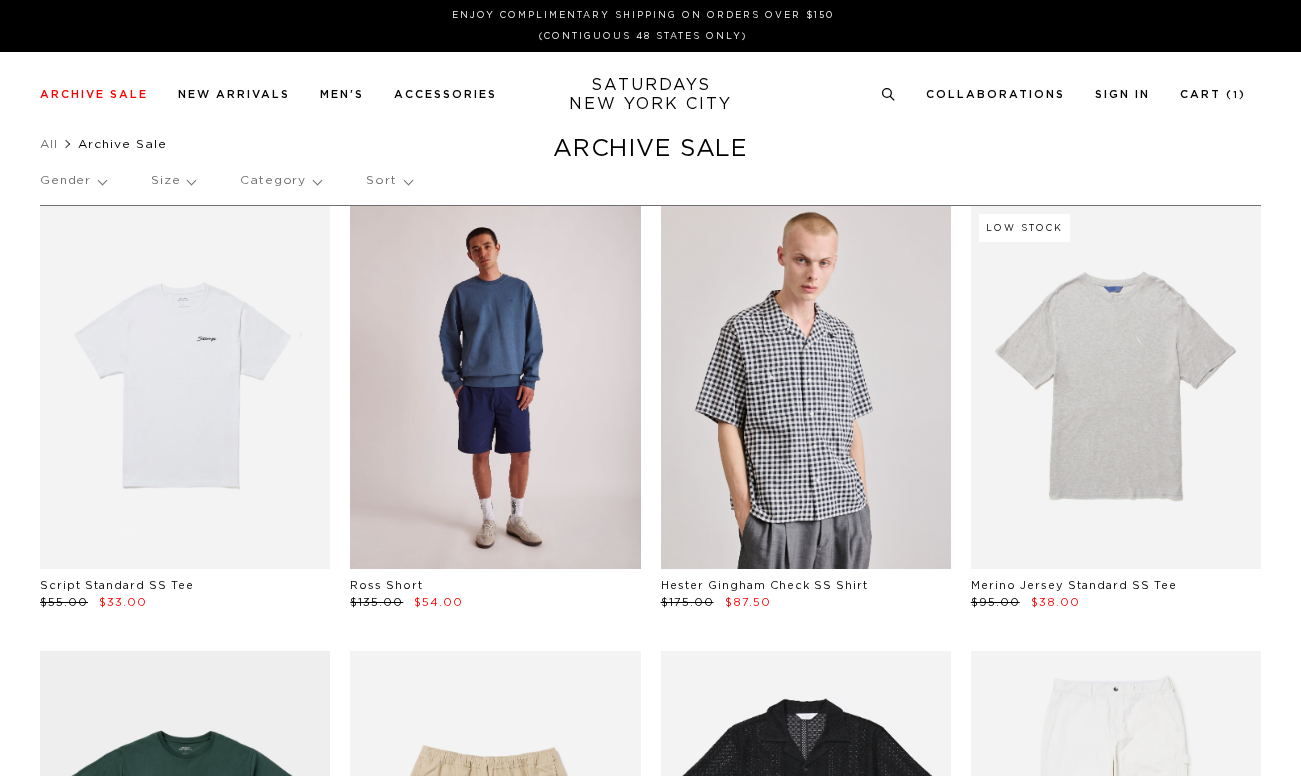 scroll, scrollTop: 0, scrollLeft: 0, axis: both 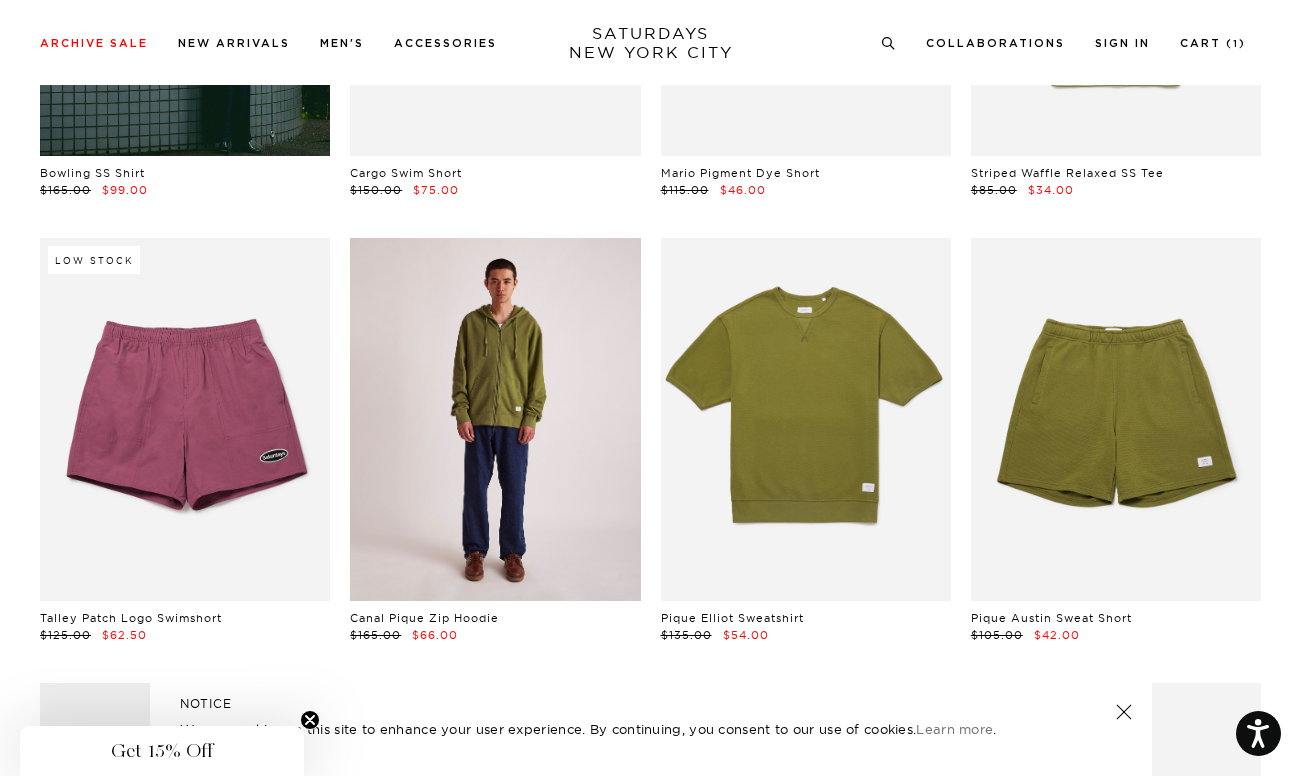 click at bounding box center (495, 419) 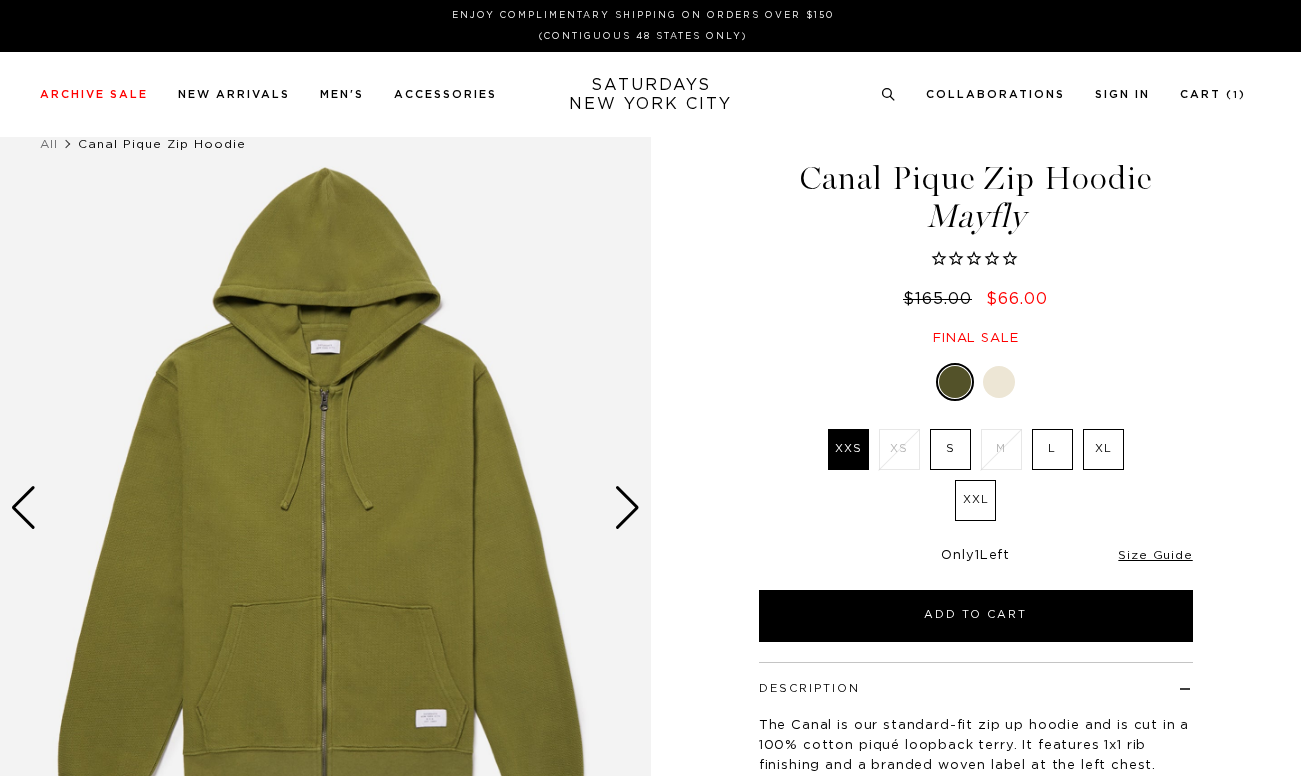 scroll, scrollTop: 0, scrollLeft: 0, axis: both 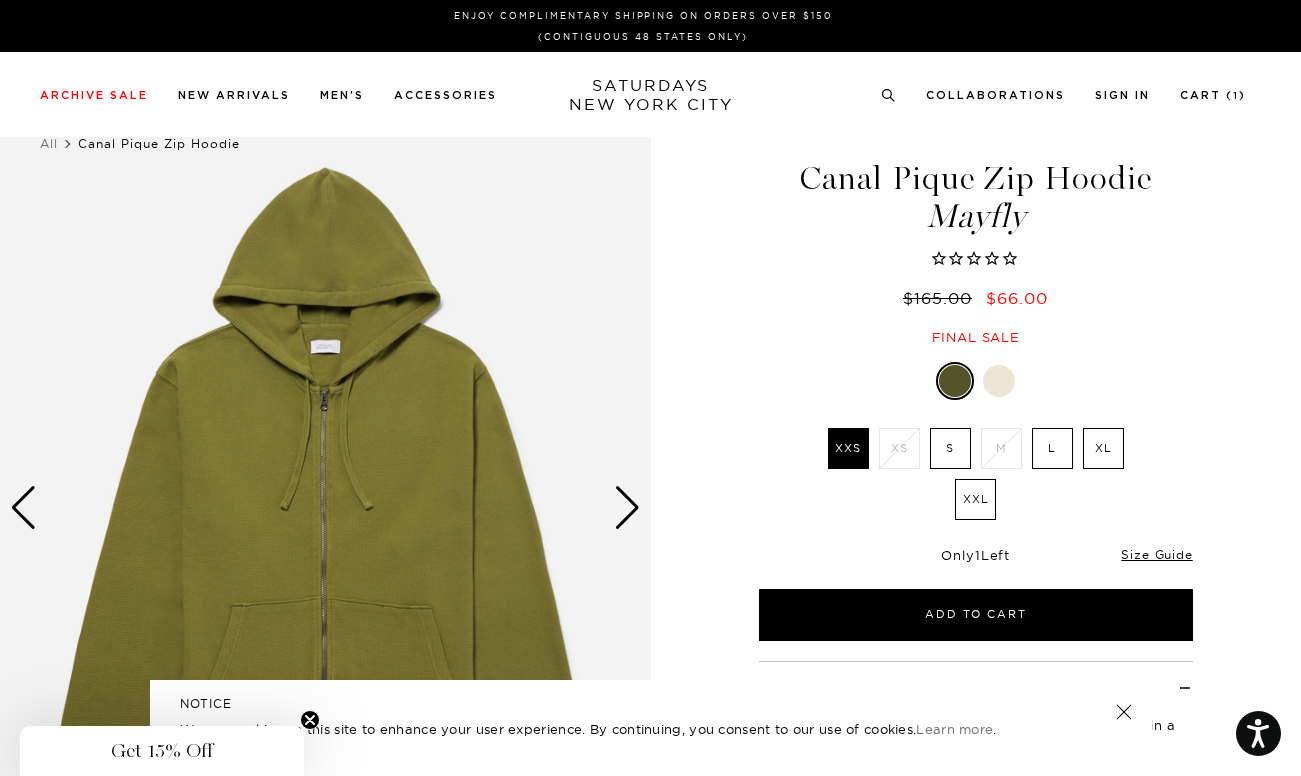 click at bounding box center [999, 381] 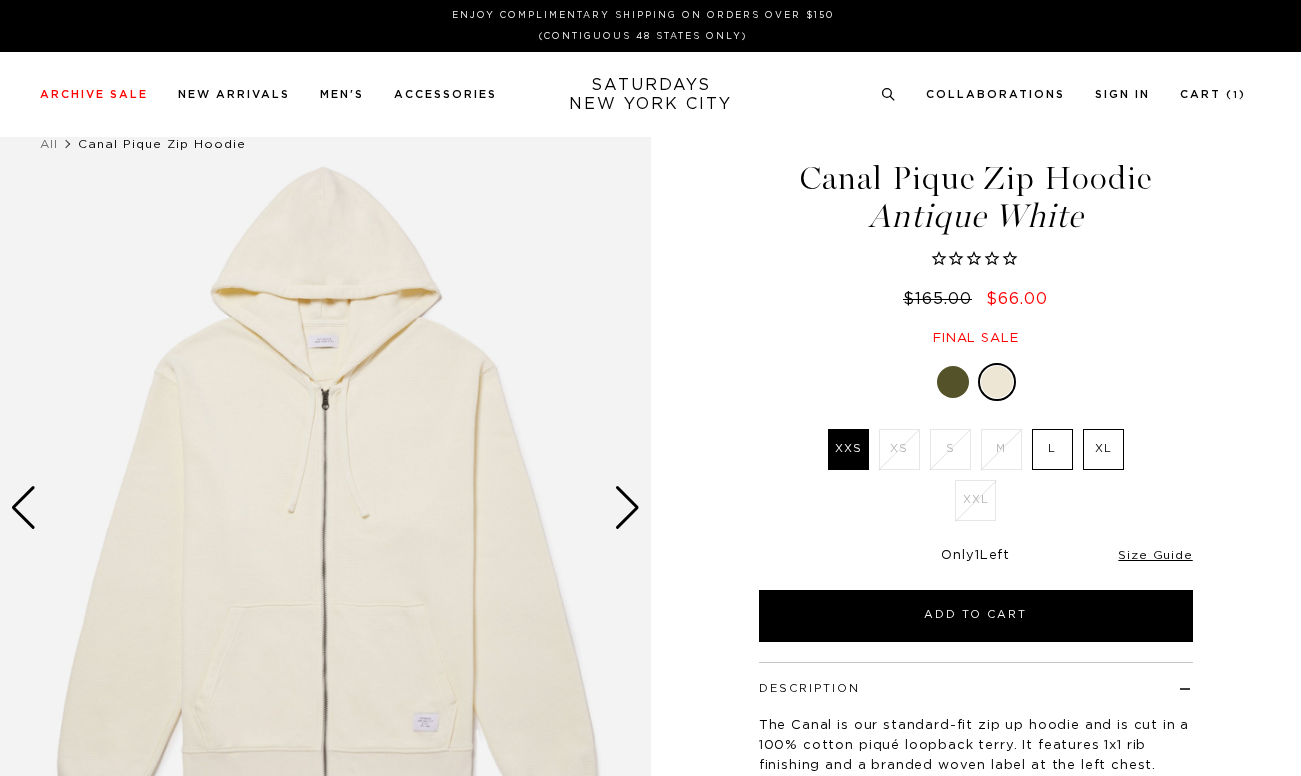 scroll, scrollTop: 0, scrollLeft: 0, axis: both 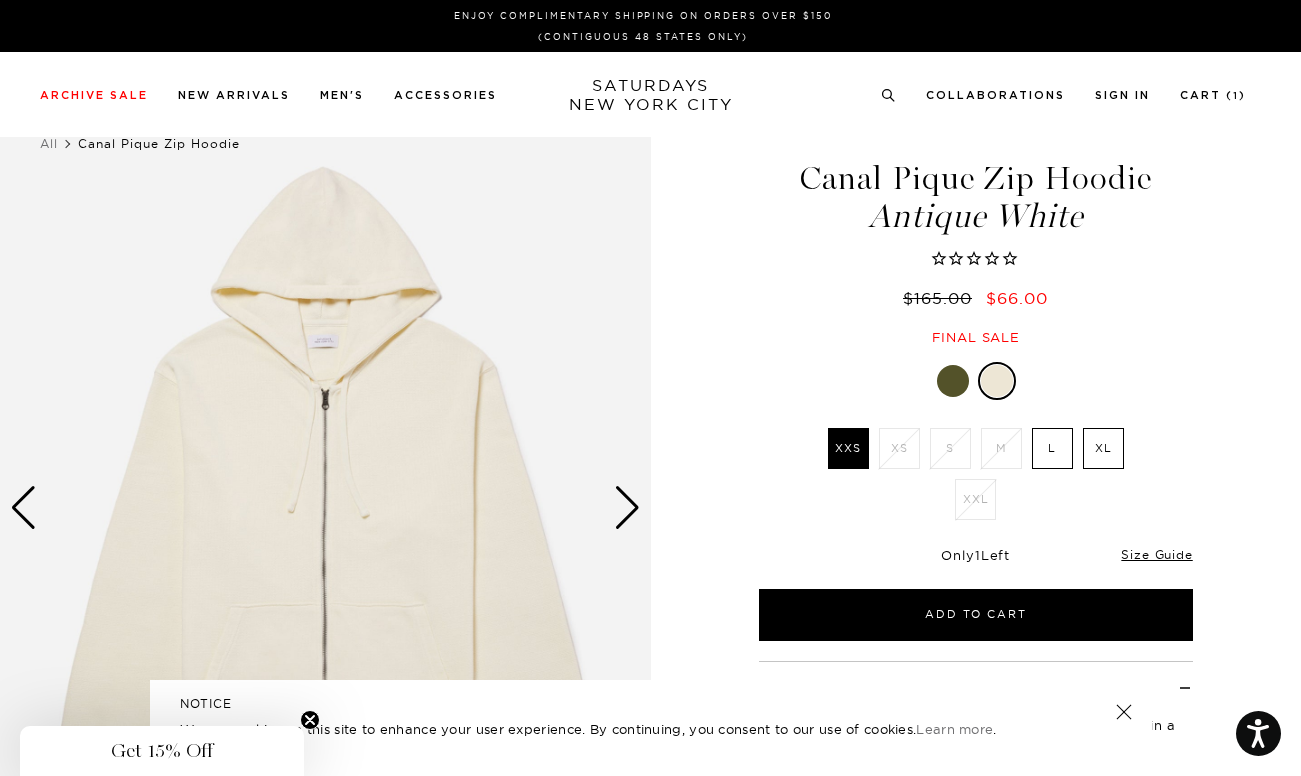 click at bounding box center (953, 381) 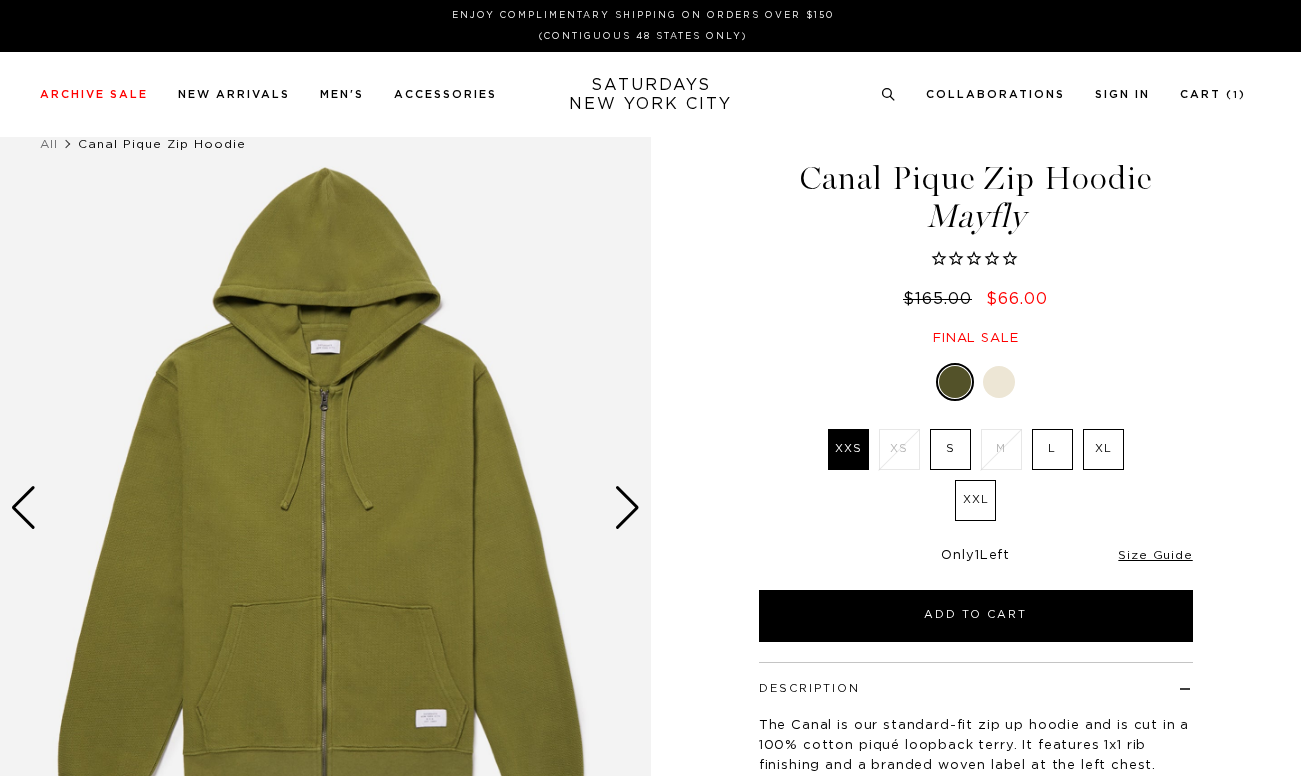 scroll, scrollTop: 0, scrollLeft: 0, axis: both 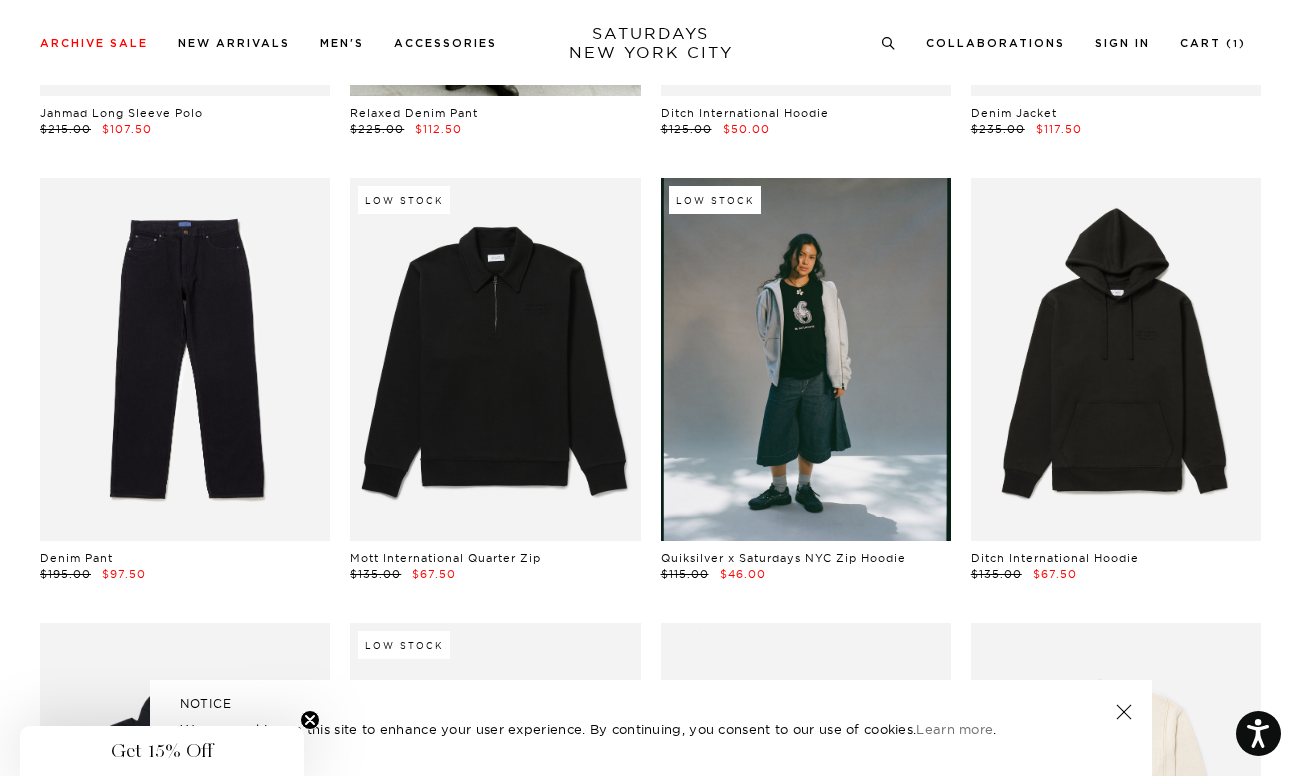 click at bounding box center [806, 359] 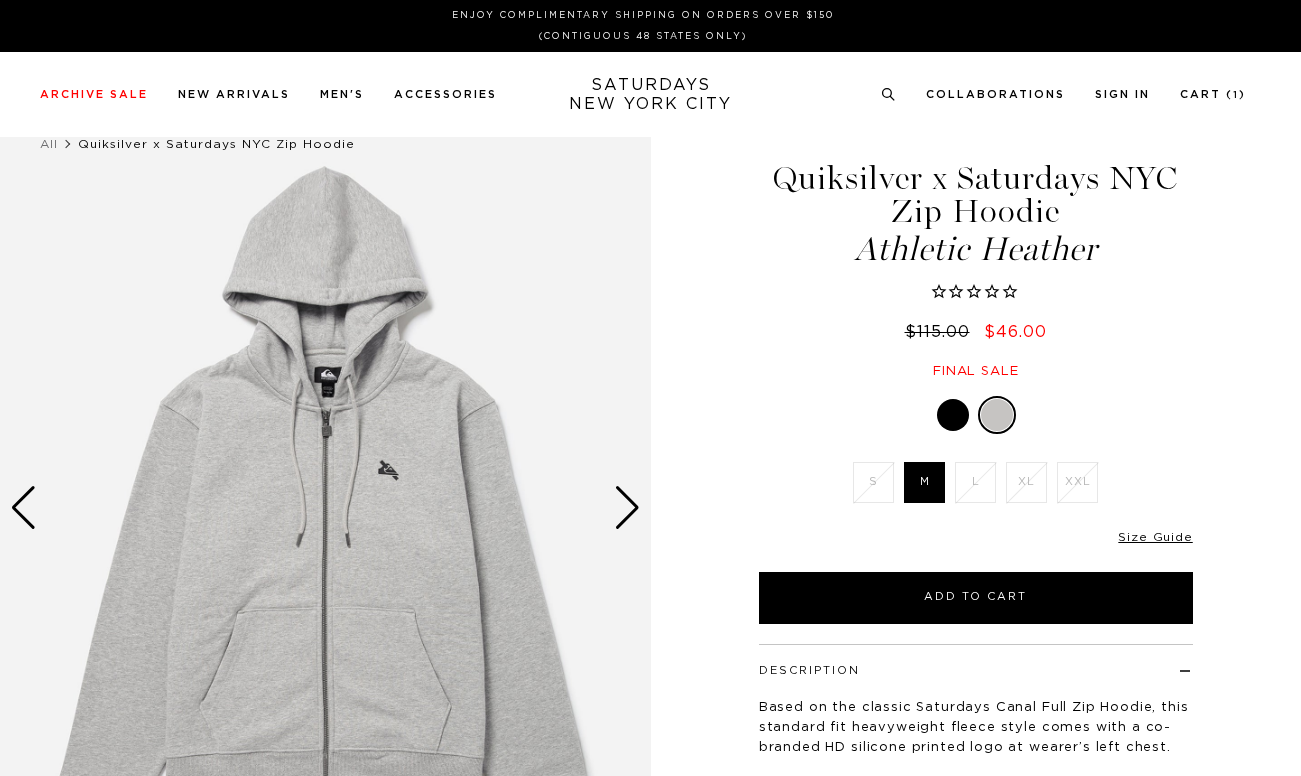 scroll, scrollTop: 0, scrollLeft: 0, axis: both 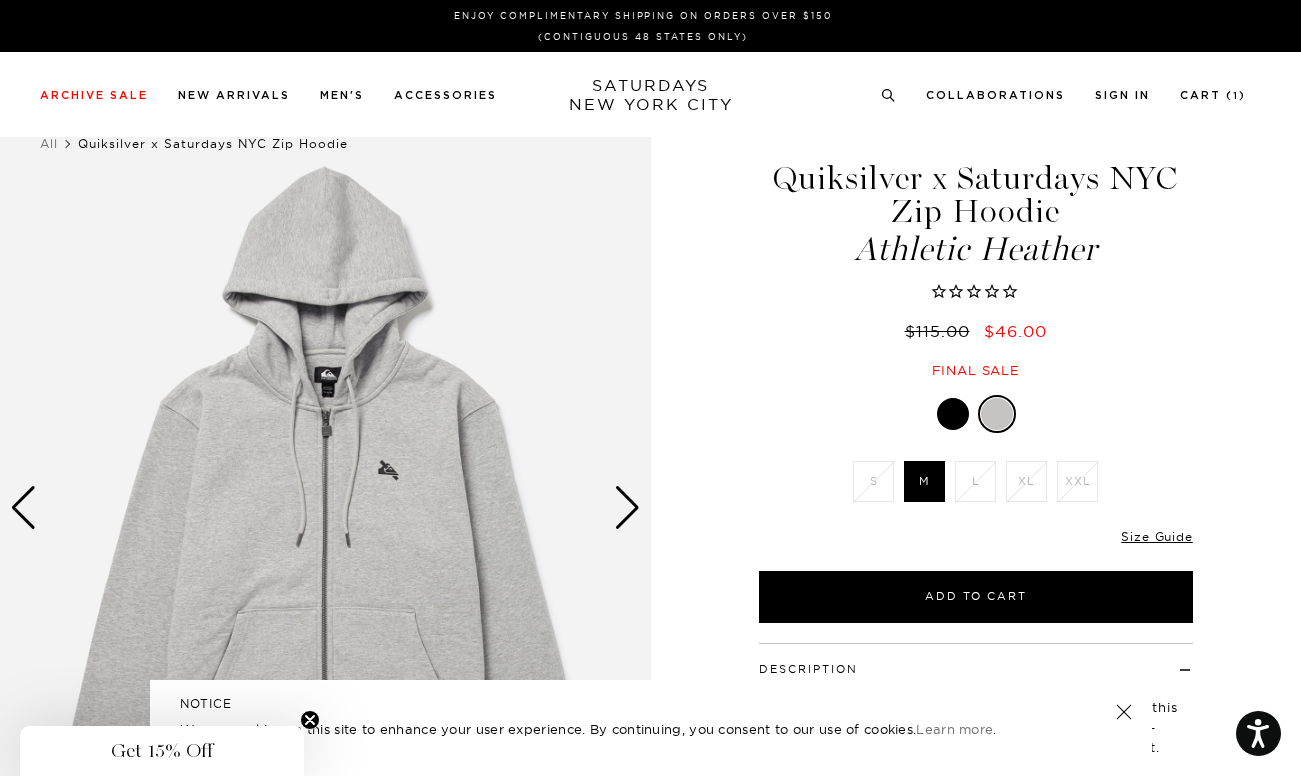 click at bounding box center (627, 508) 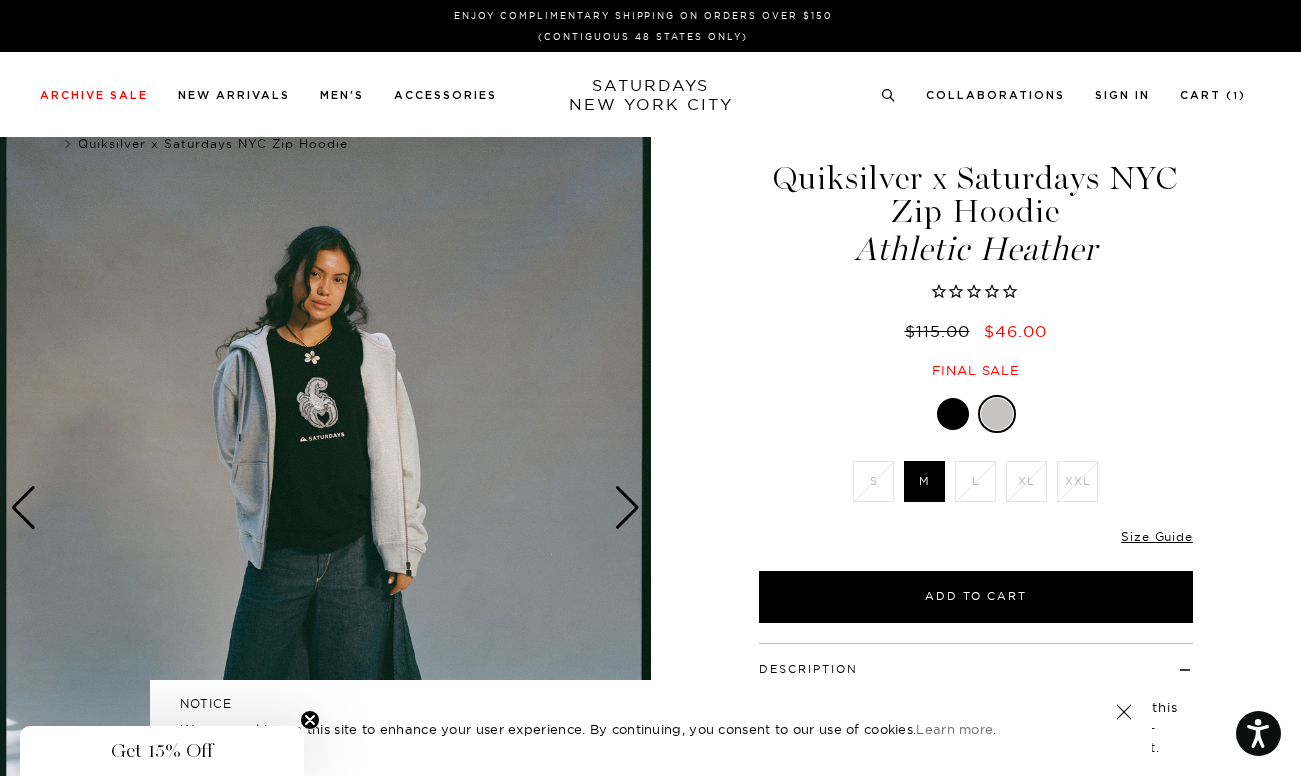 click at bounding box center (627, 508) 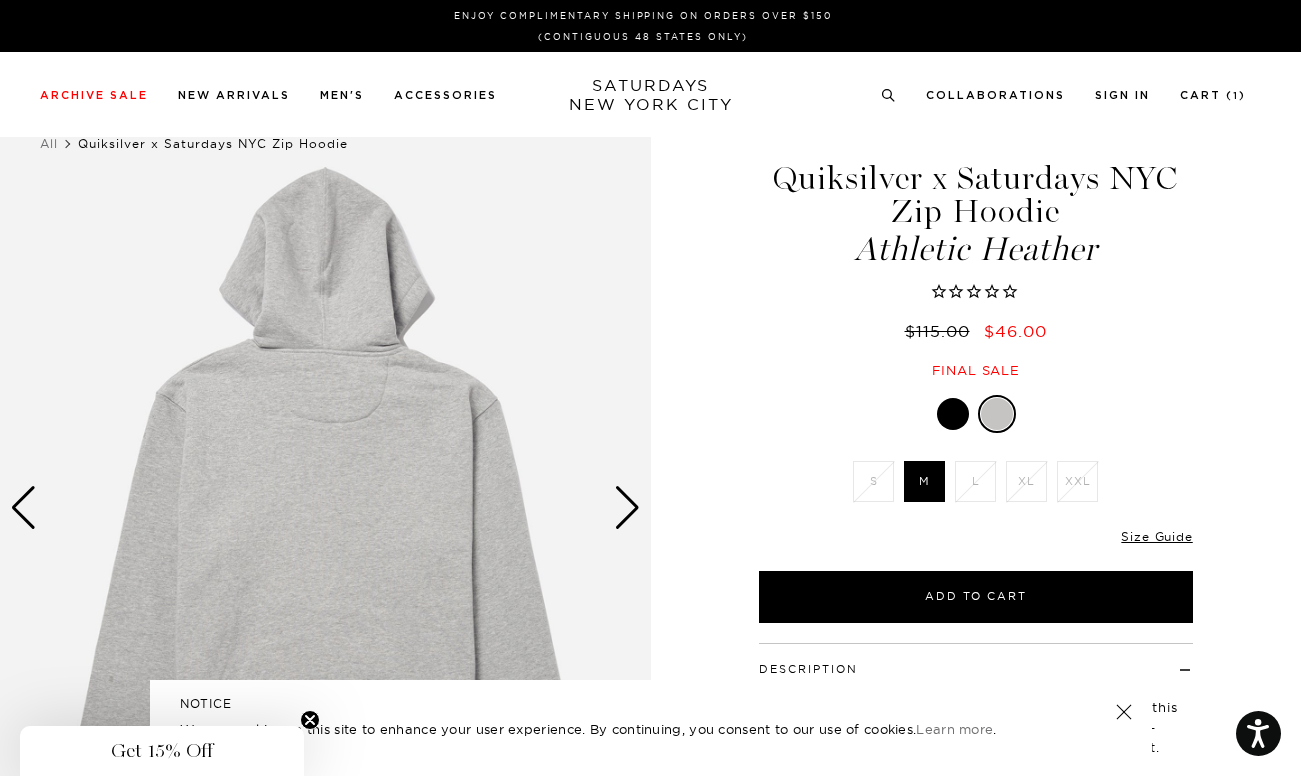 click at bounding box center [627, 508] 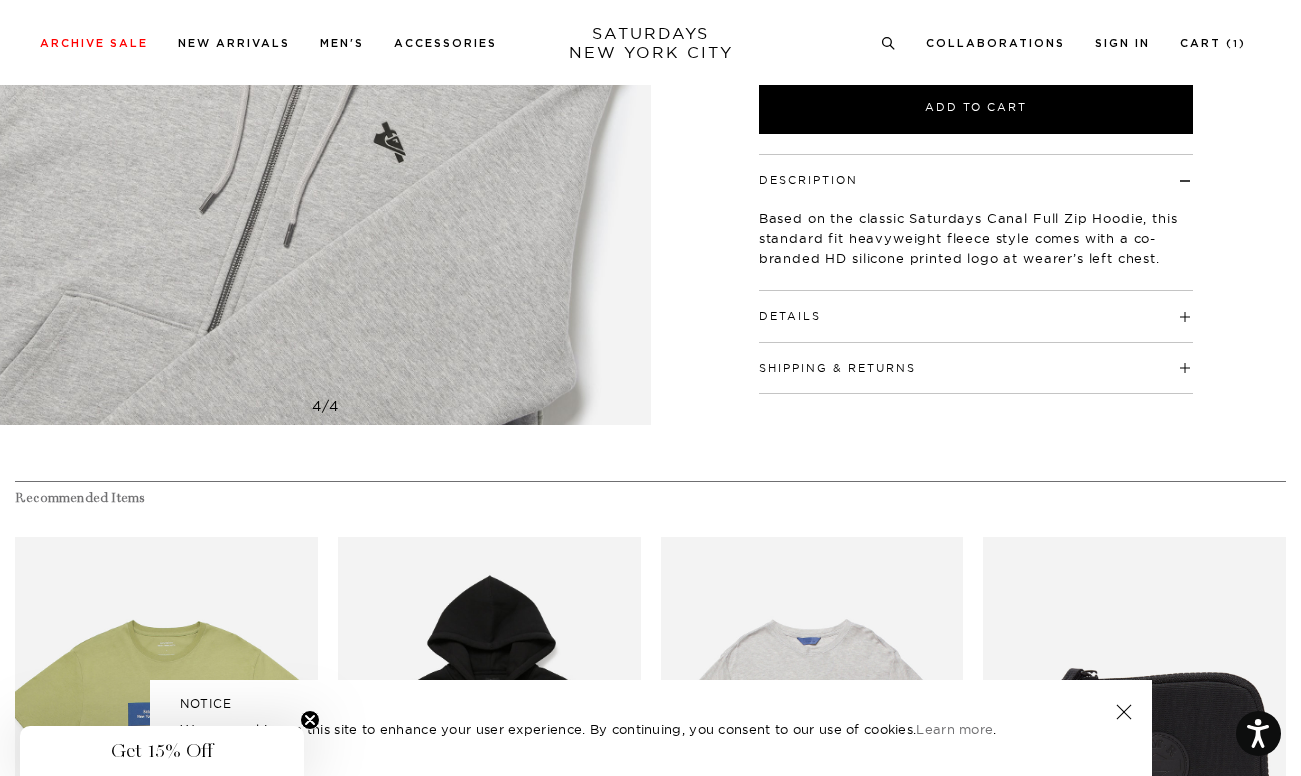 scroll, scrollTop: 269, scrollLeft: 0, axis: vertical 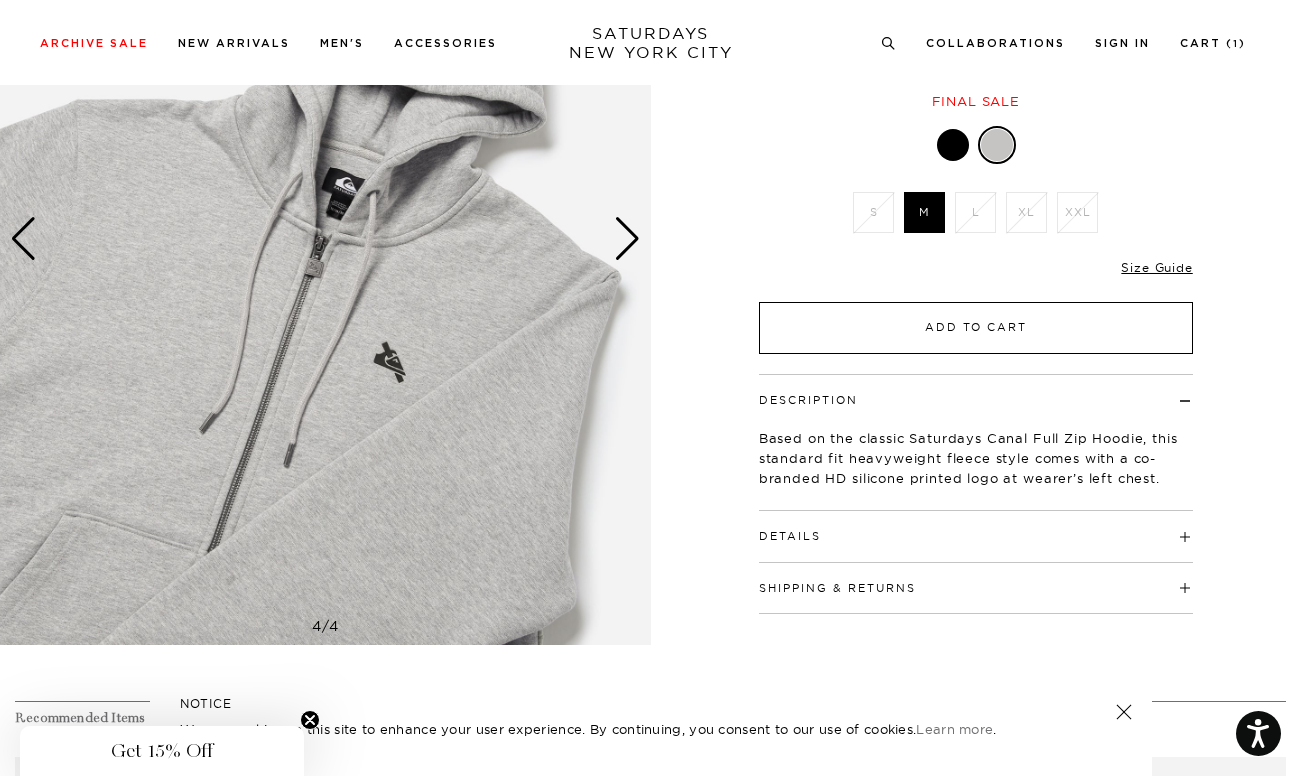 click on "Add to Cart" at bounding box center [976, 328] 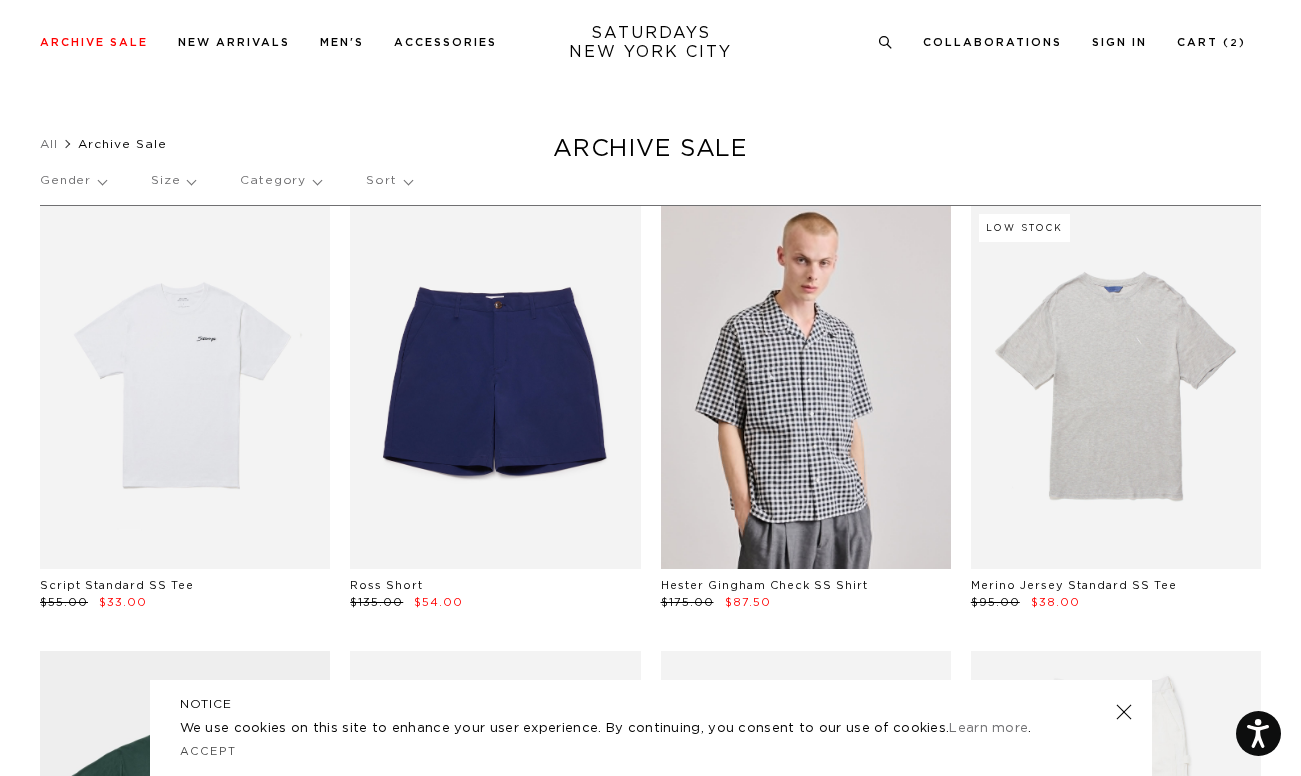 scroll, scrollTop: 18359, scrollLeft: 0, axis: vertical 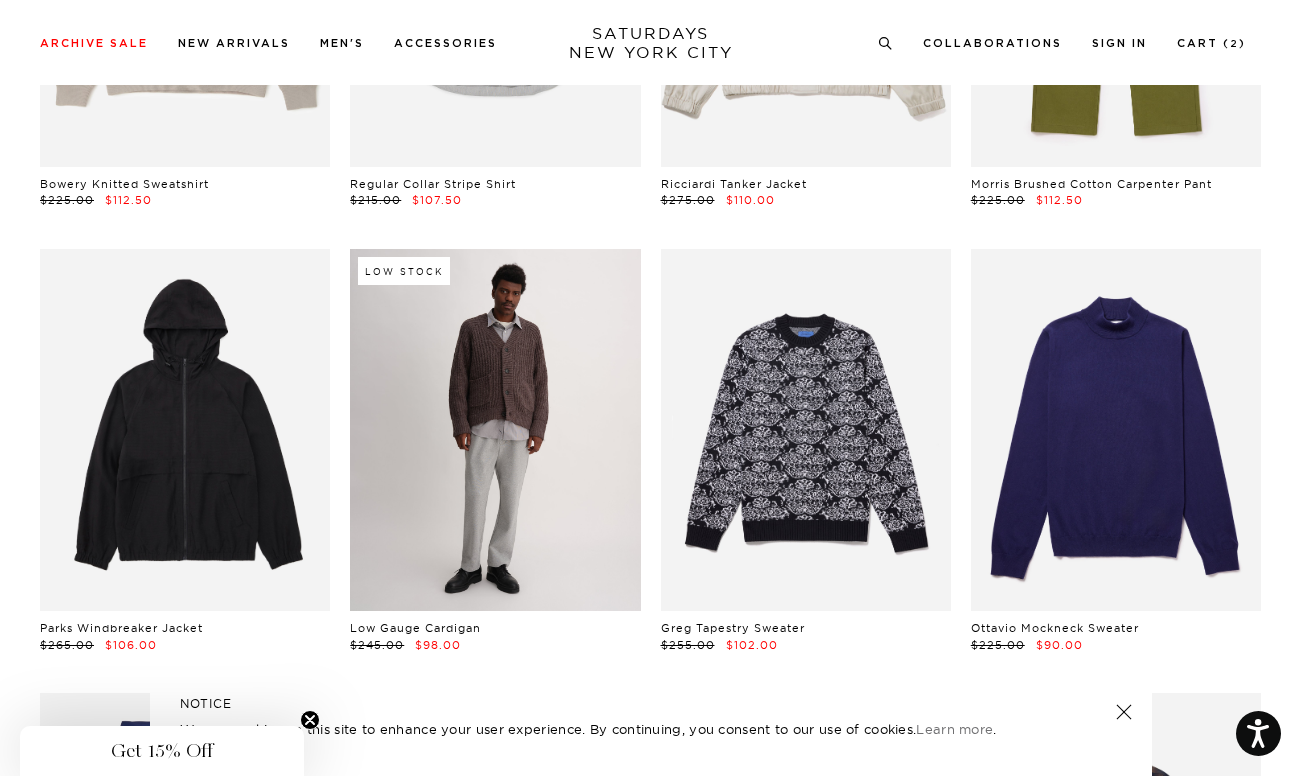 click at bounding box center [495, 430] 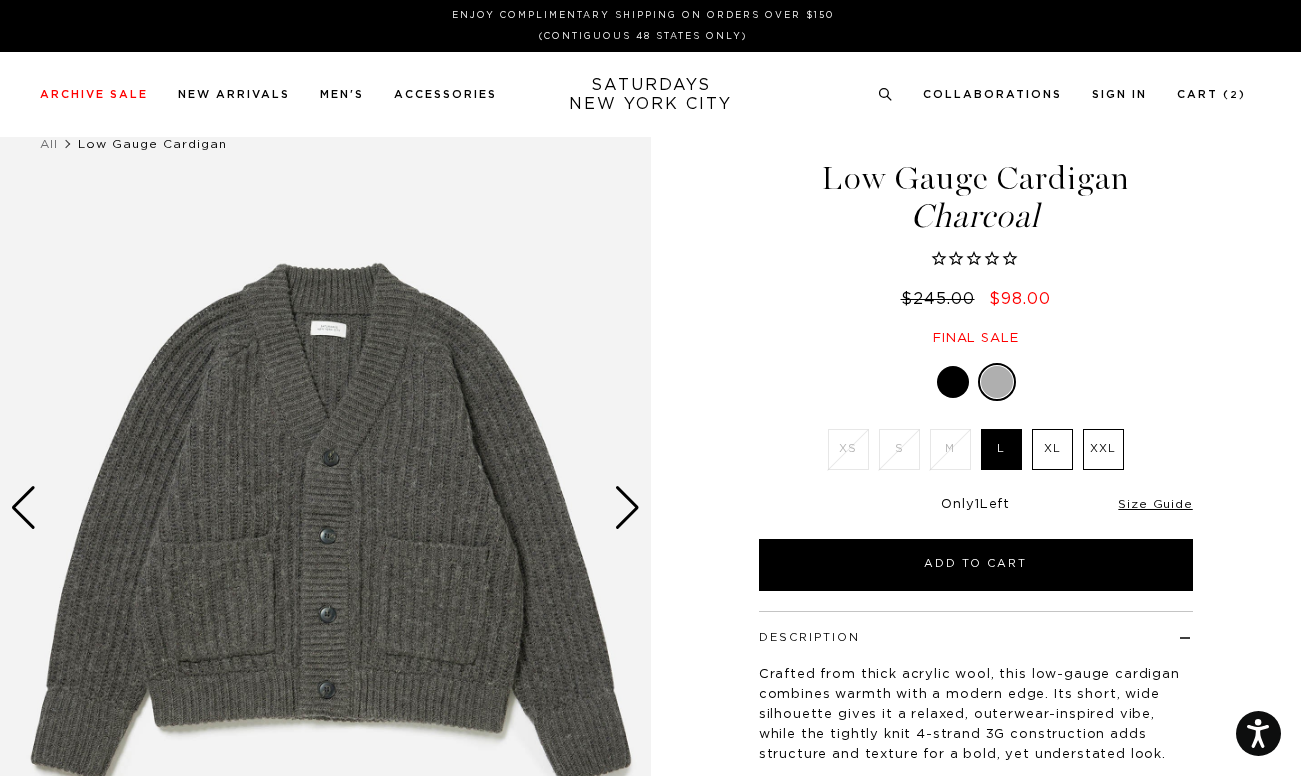 scroll, scrollTop: 0, scrollLeft: 0, axis: both 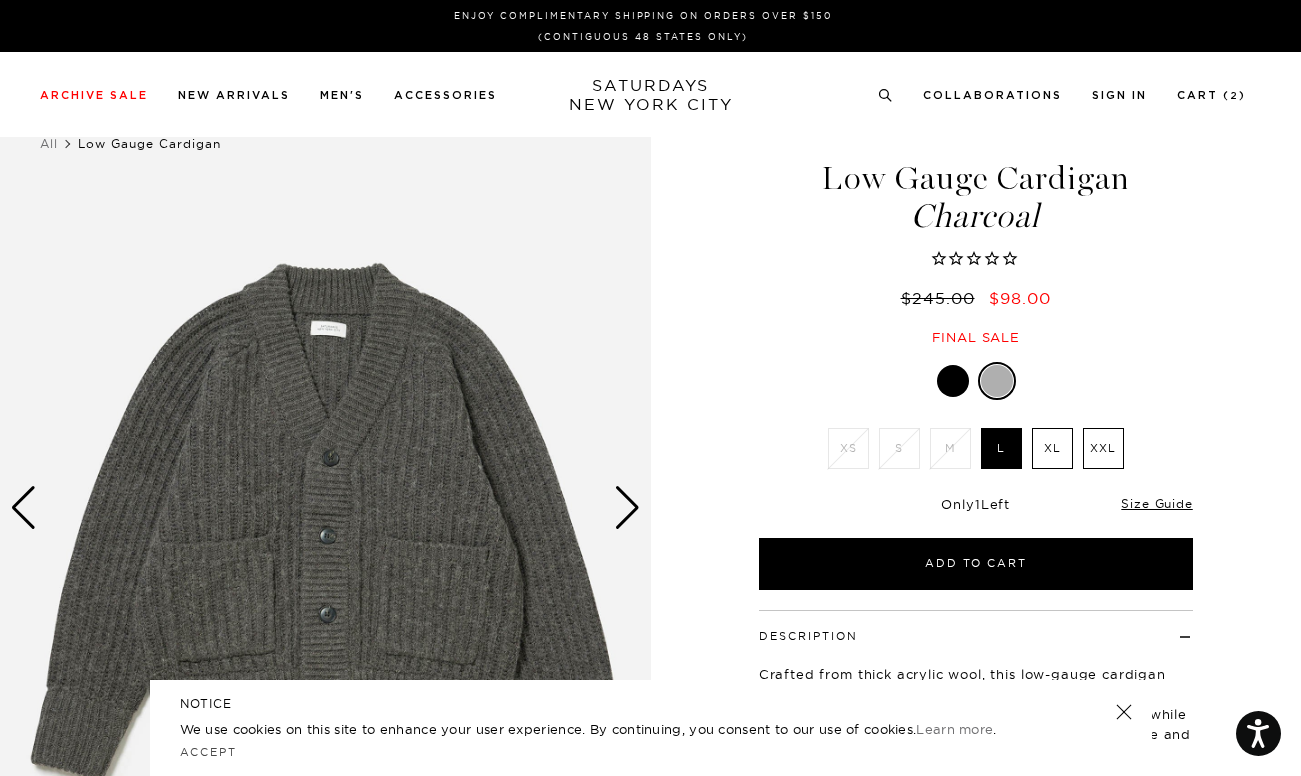 click at bounding box center (627, 508) 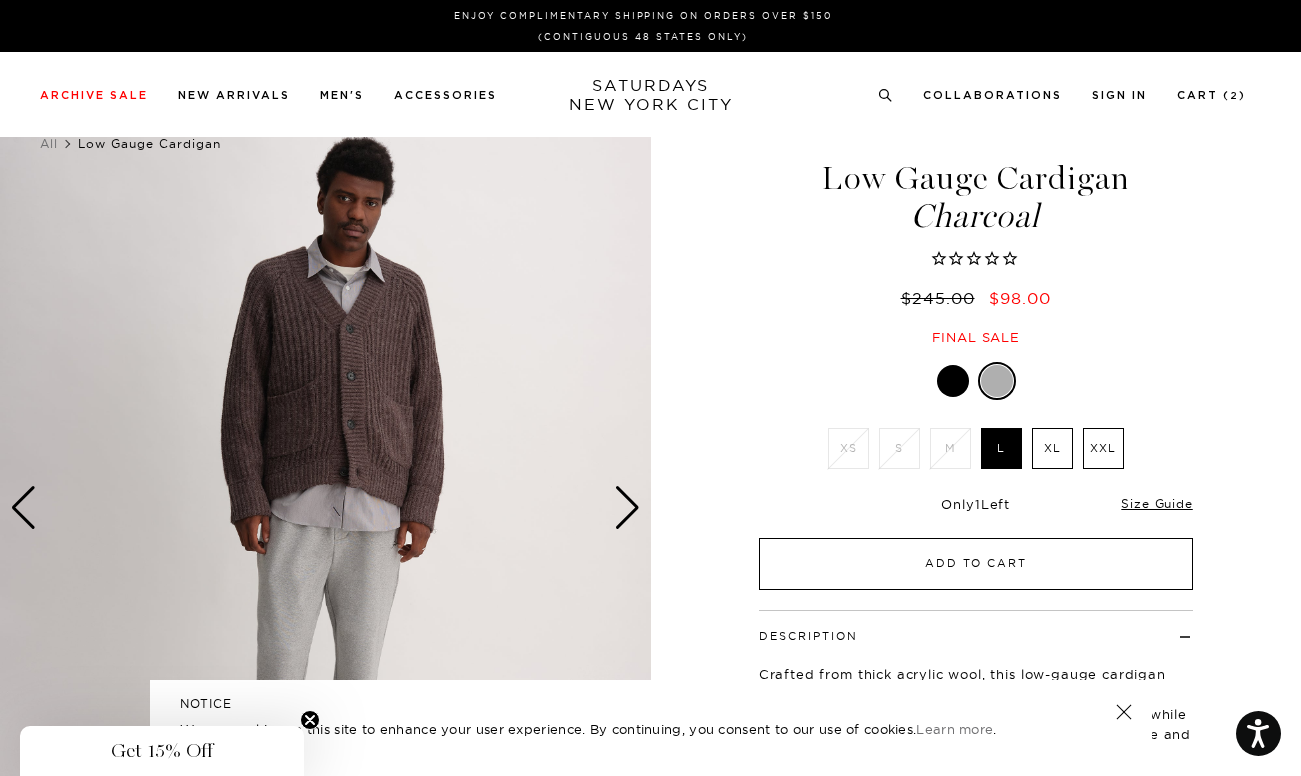 click on "Add to Cart" at bounding box center [976, 564] 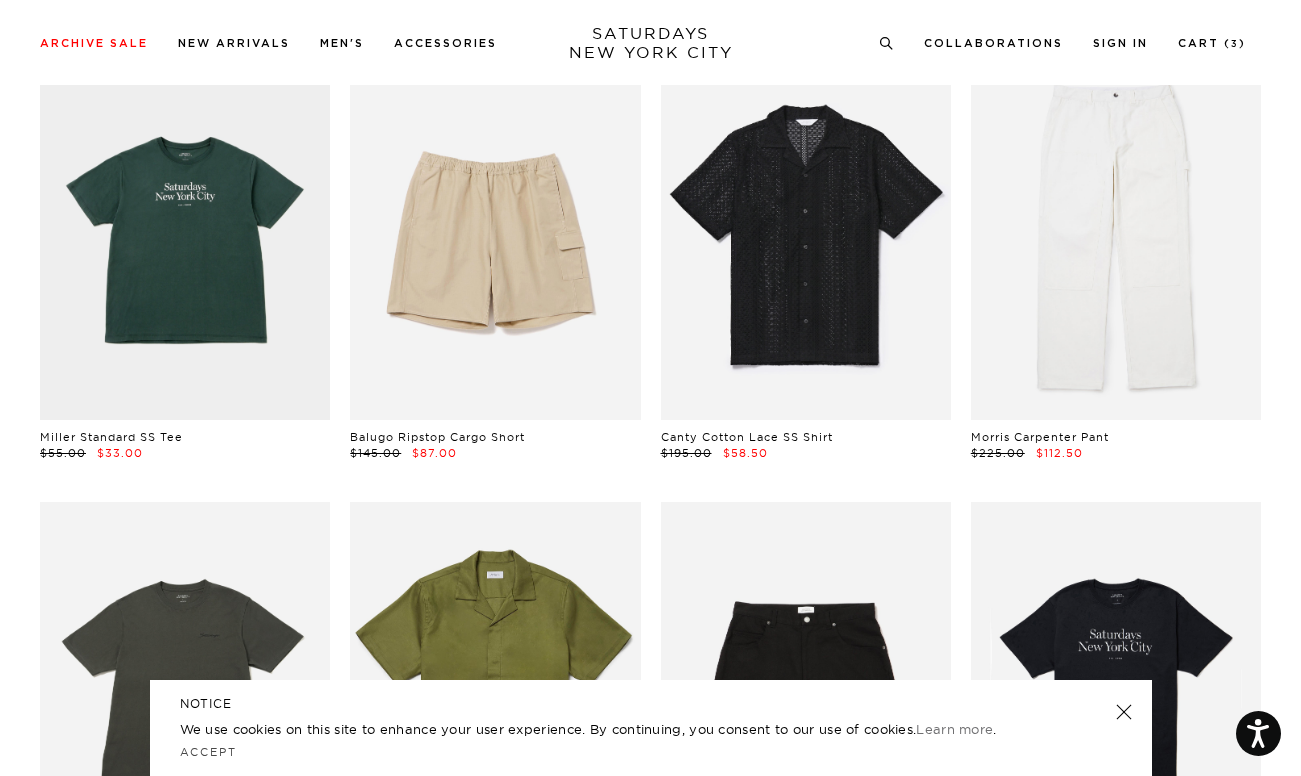 scroll, scrollTop: 570, scrollLeft: 0, axis: vertical 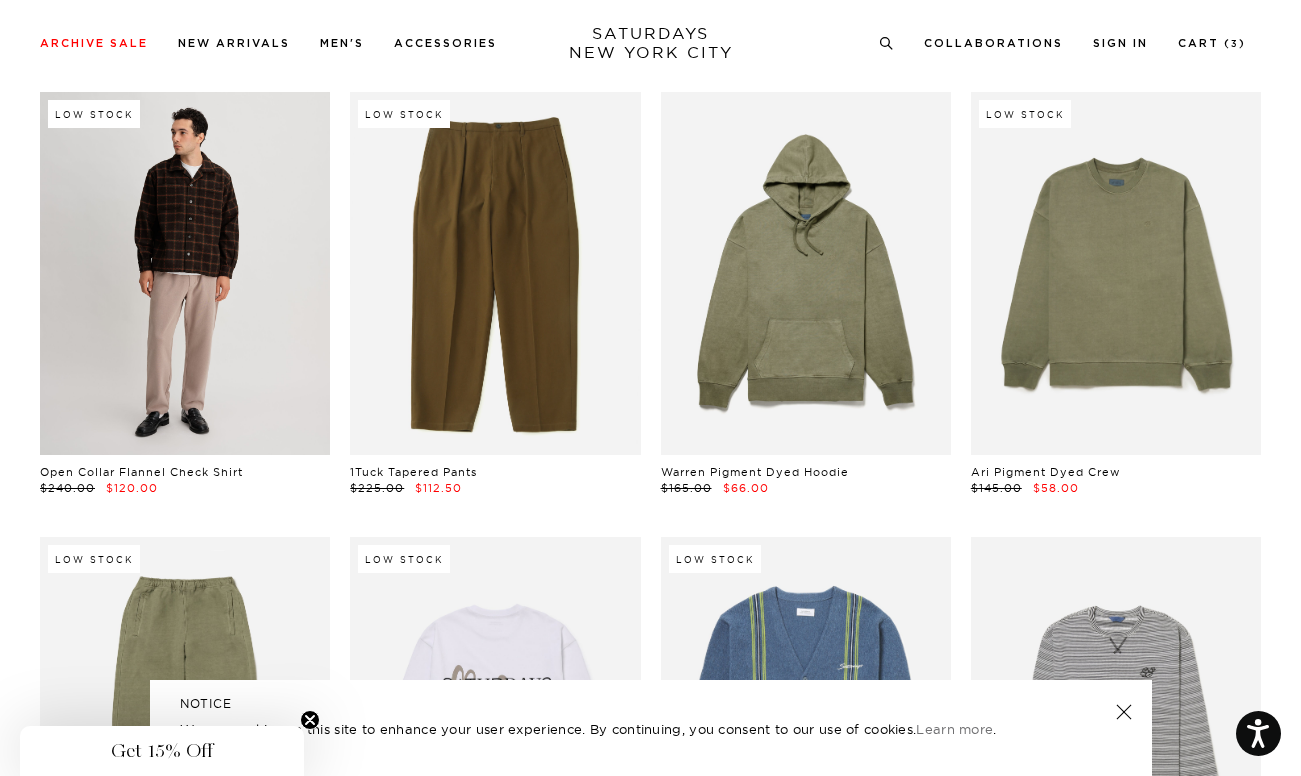 click at bounding box center (185, 273) 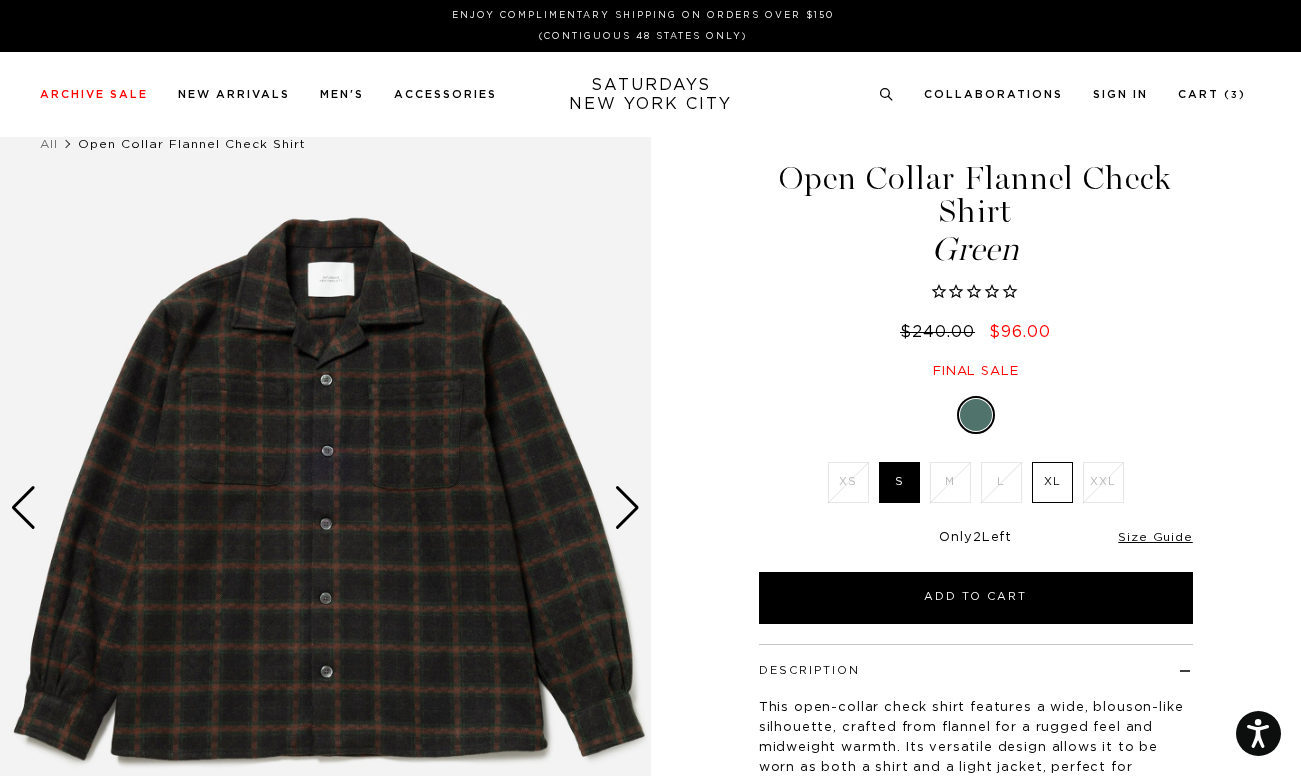 scroll, scrollTop: 0, scrollLeft: 0, axis: both 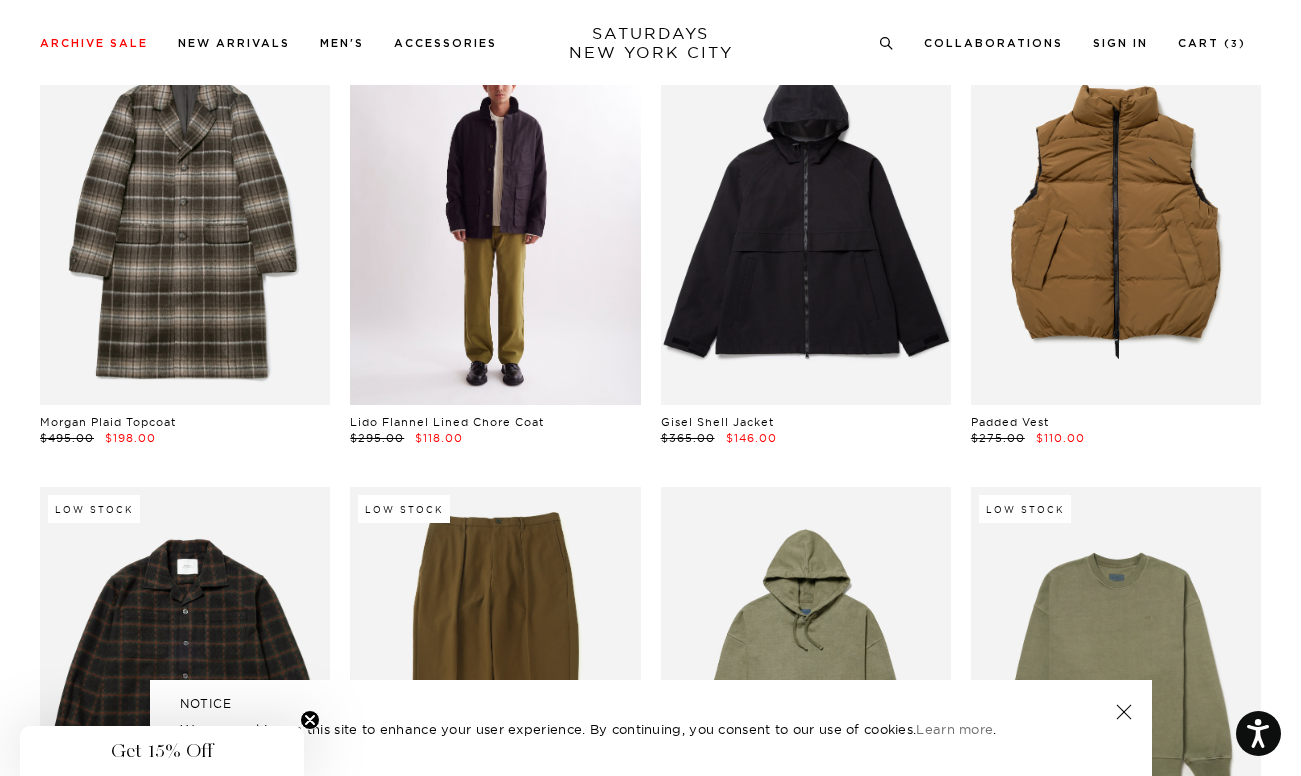 click at bounding box center [495, 223] 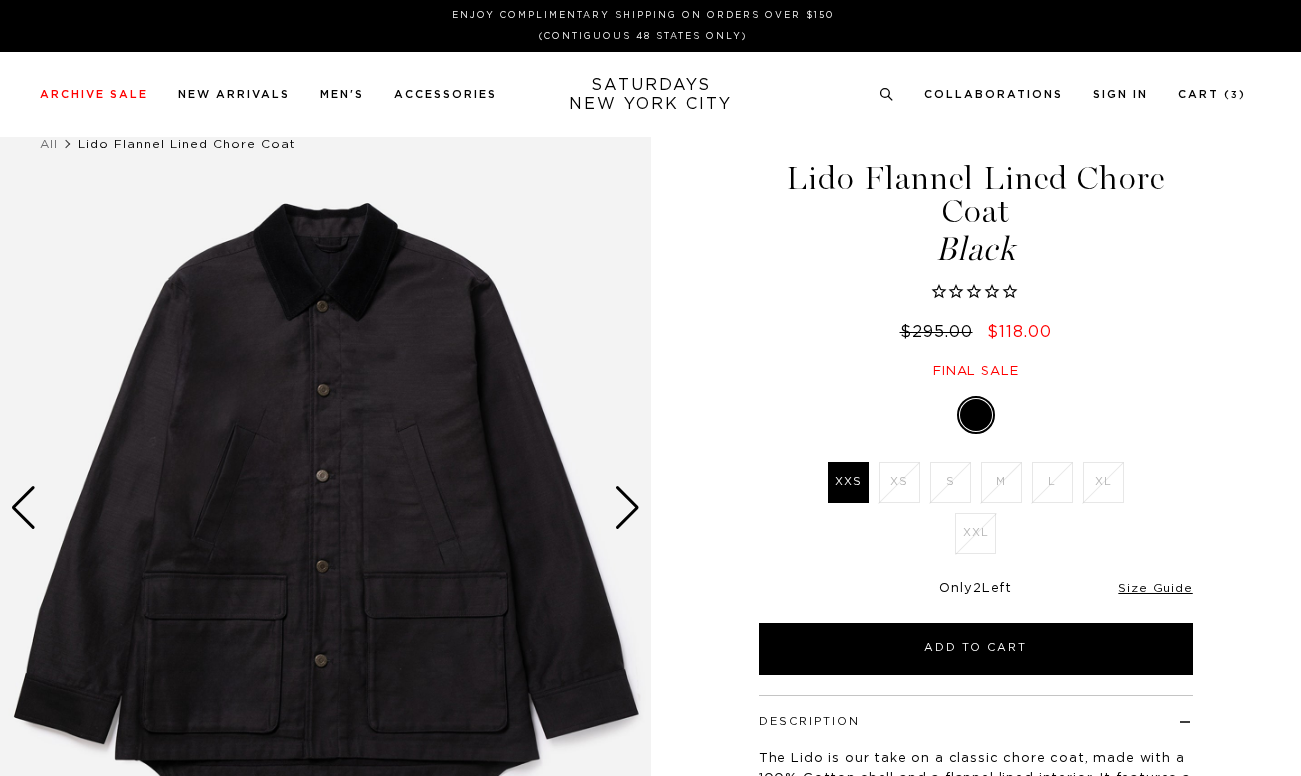 scroll, scrollTop: 0, scrollLeft: 0, axis: both 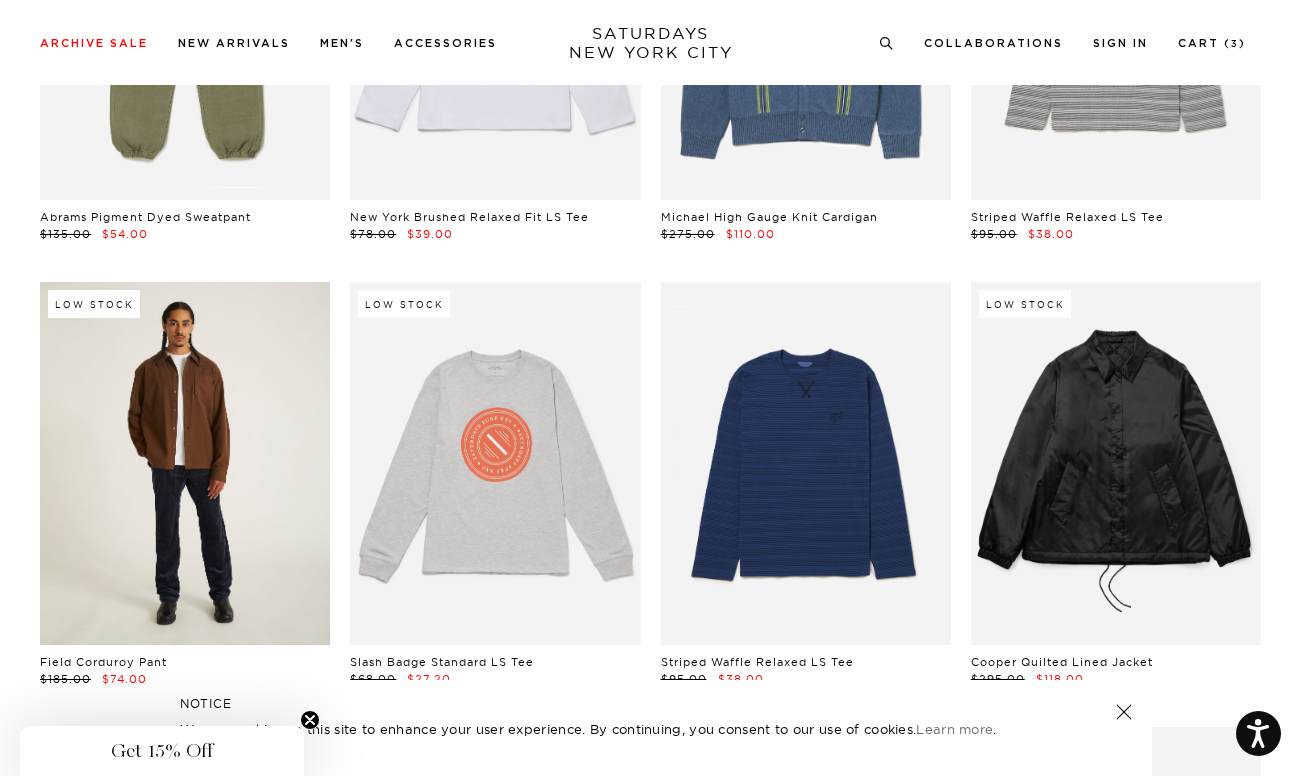 click at bounding box center [185, 463] 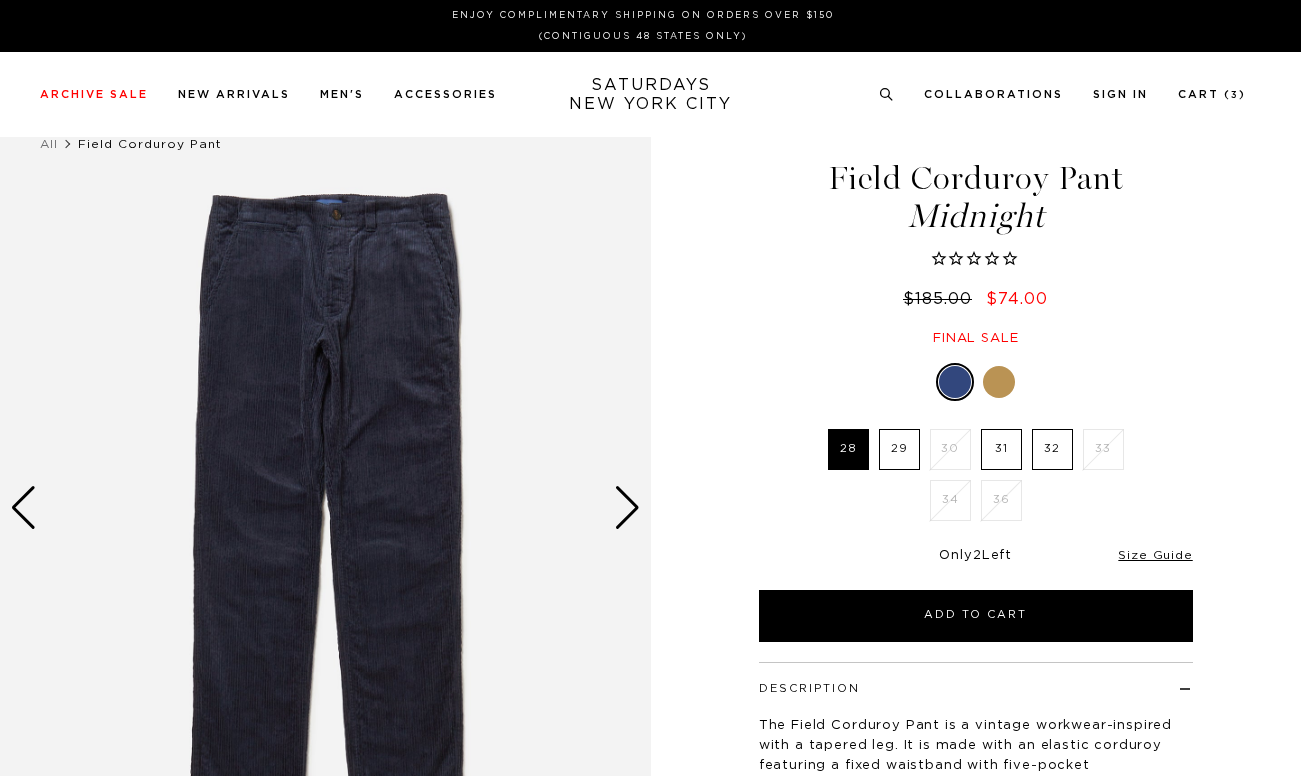 scroll, scrollTop: 0, scrollLeft: 0, axis: both 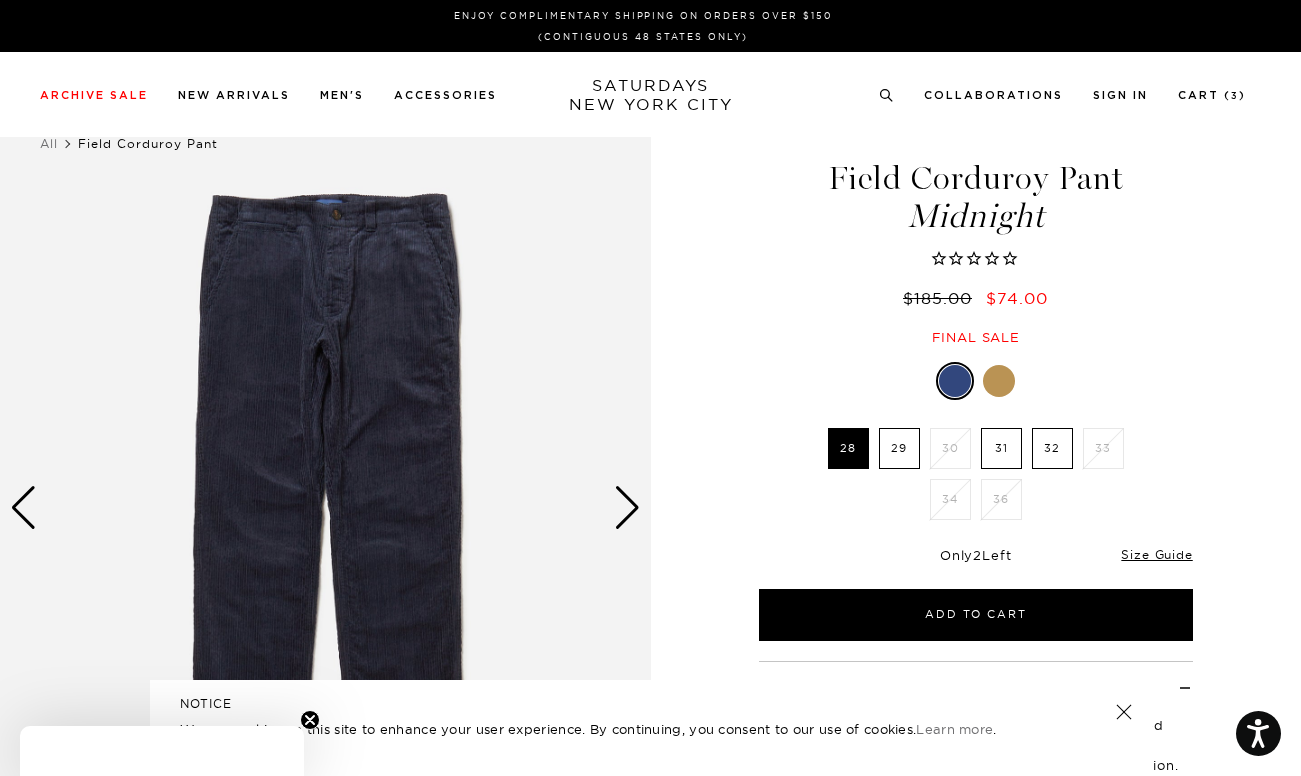 click on "32" at bounding box center [1052, 448] 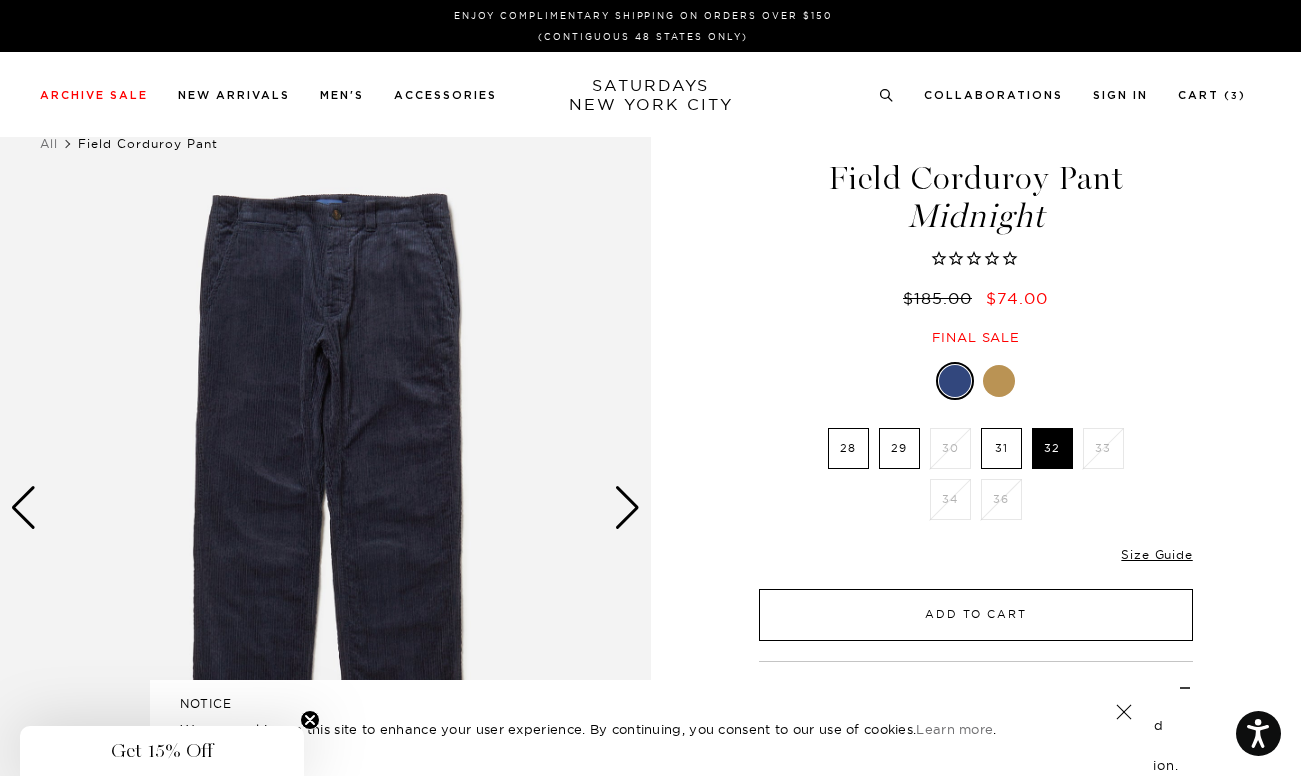 click on "Add to Cart" at bounding box center (976, 615) 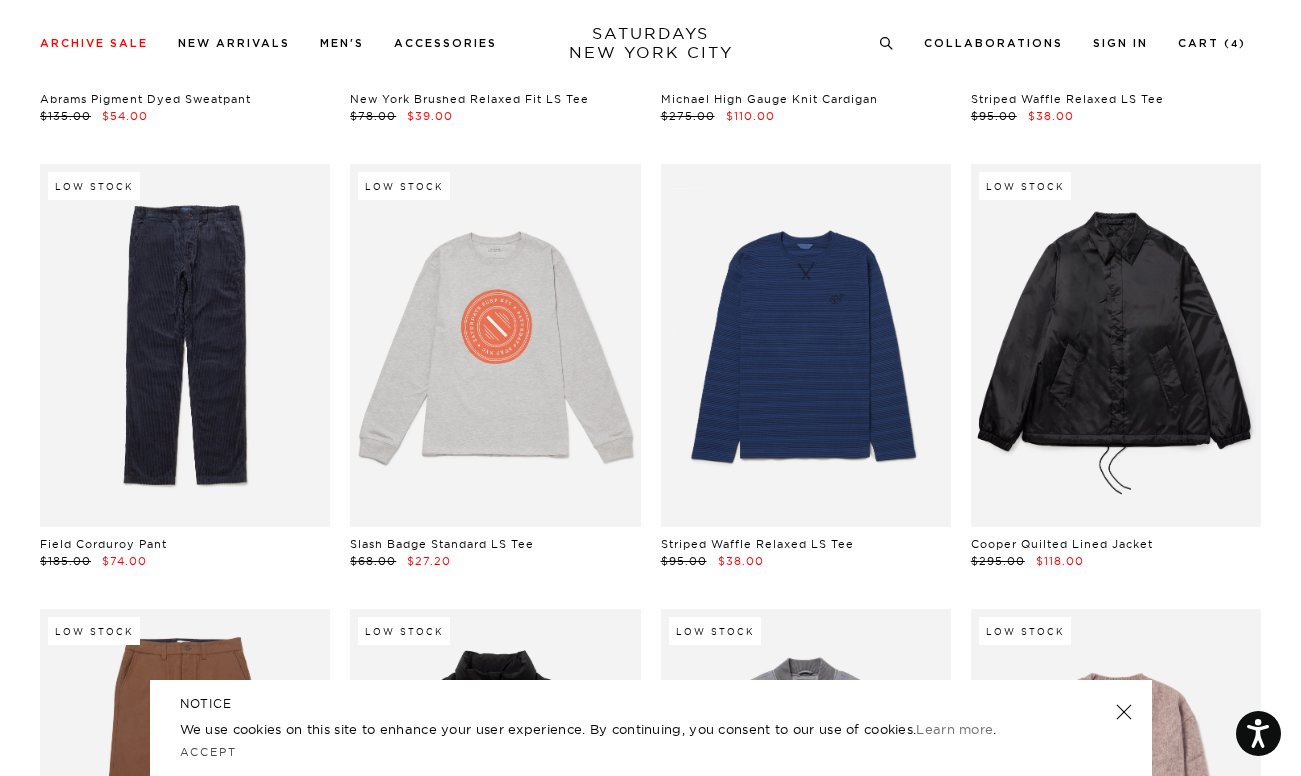 scroll, scrollTop: 26565, scrollLeft: 0, axis: vertical 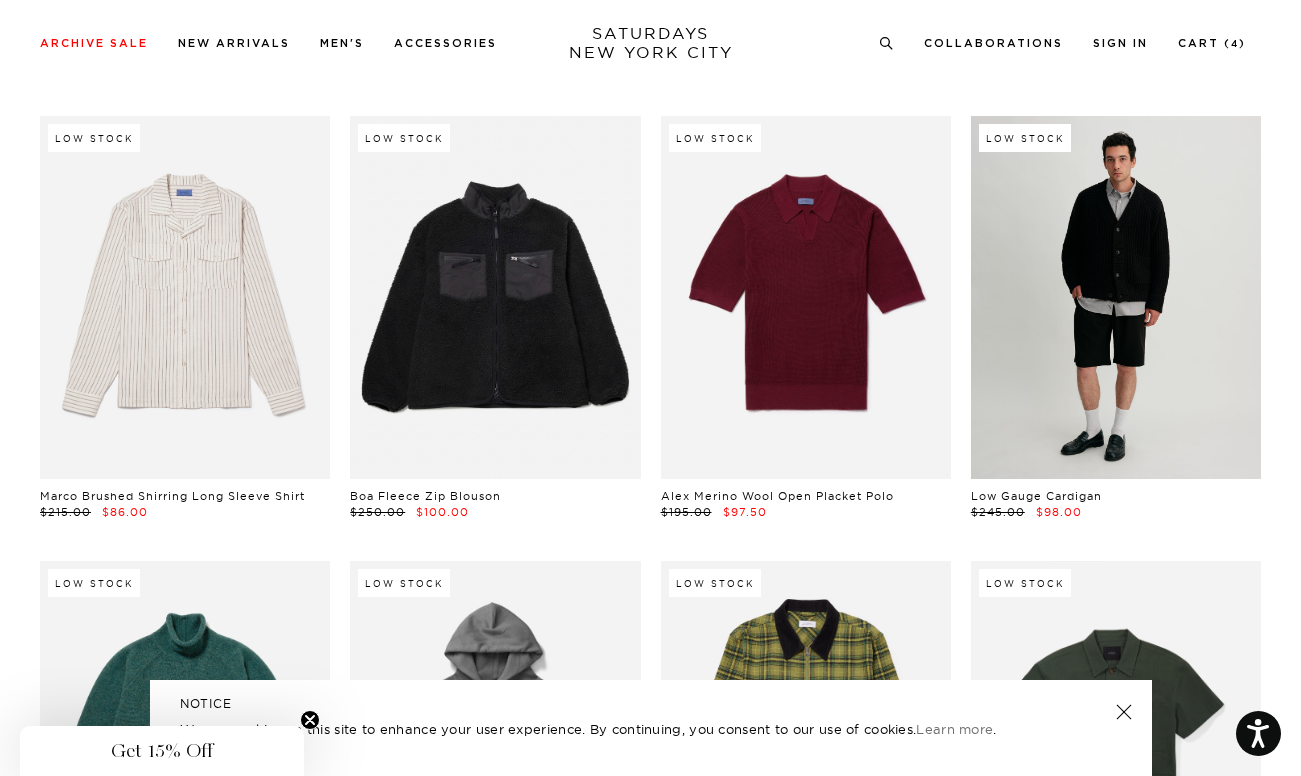 click at bounding box center [1116, 297] 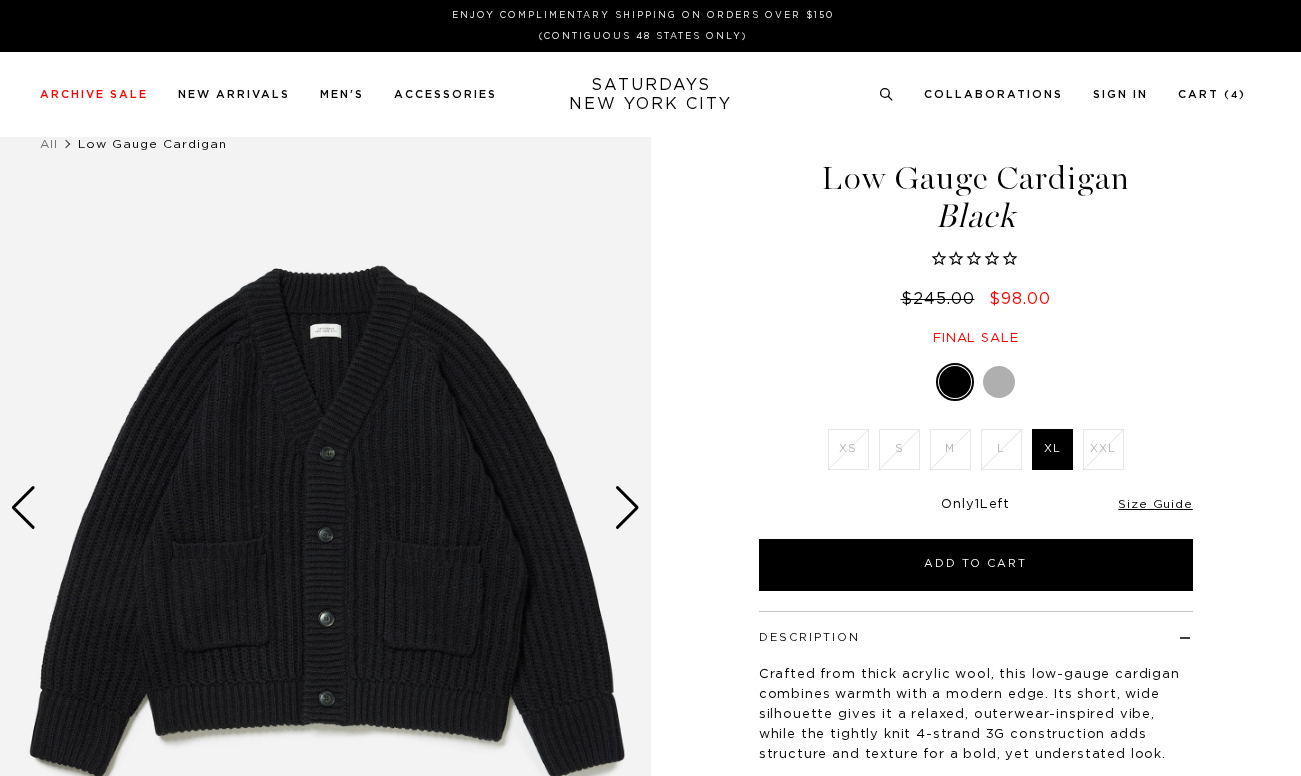 scroll, scrollTop: 0, scrollLeft: 0, axis: both 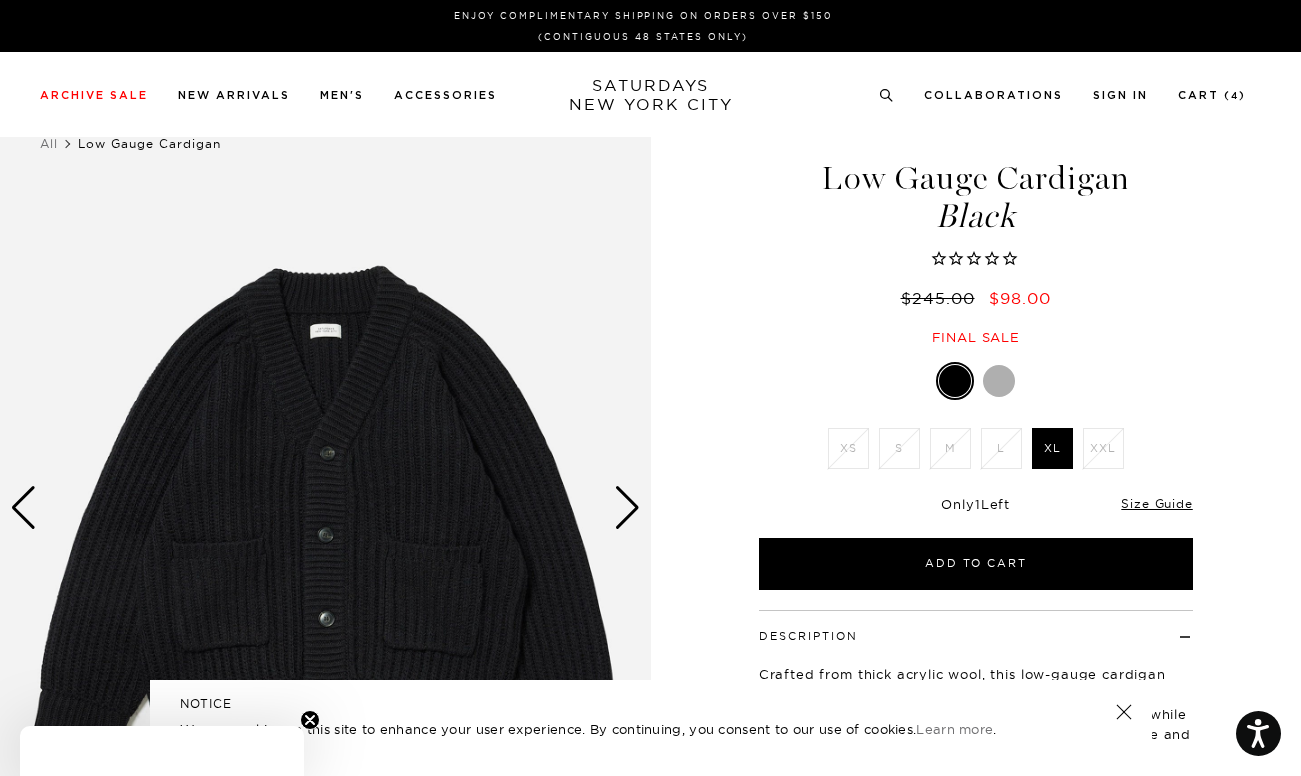 click at bounding box center (999, 381) 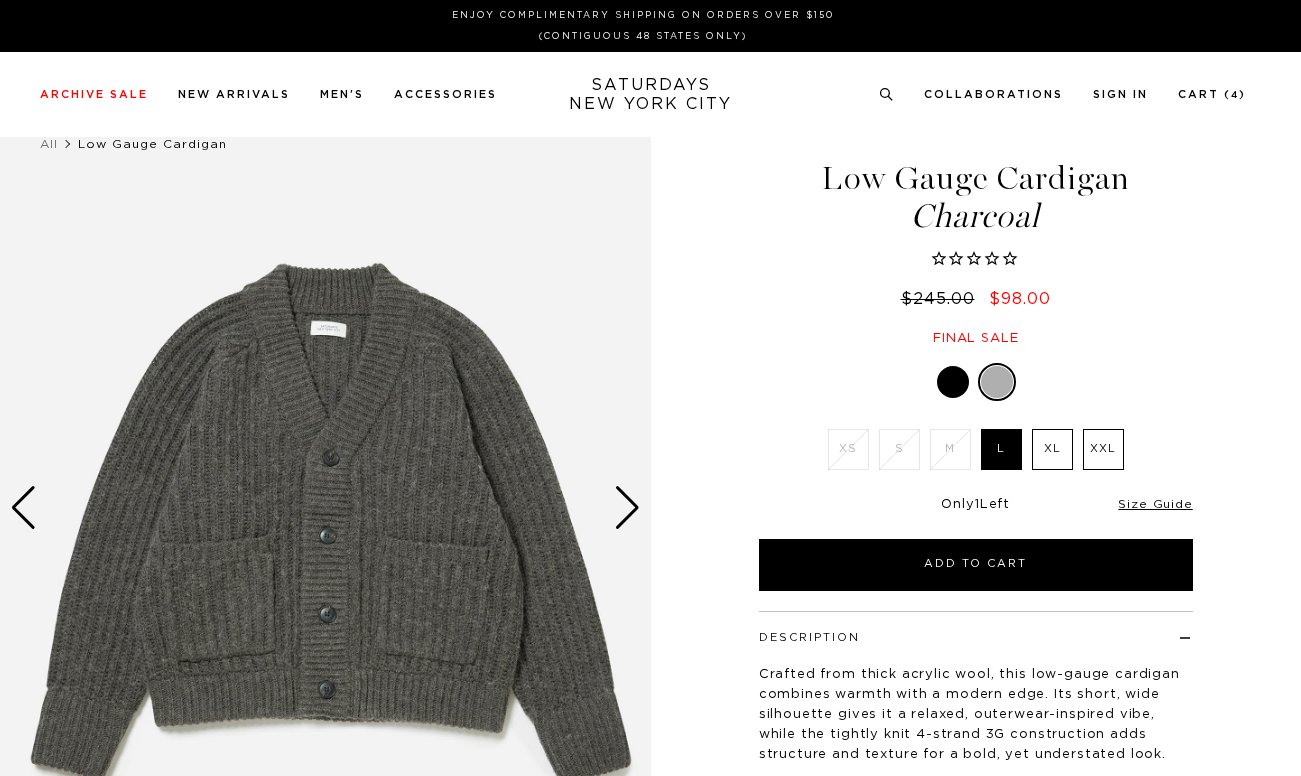 scroll, scrollTop: 0, scrollLeft: 0, axis: both 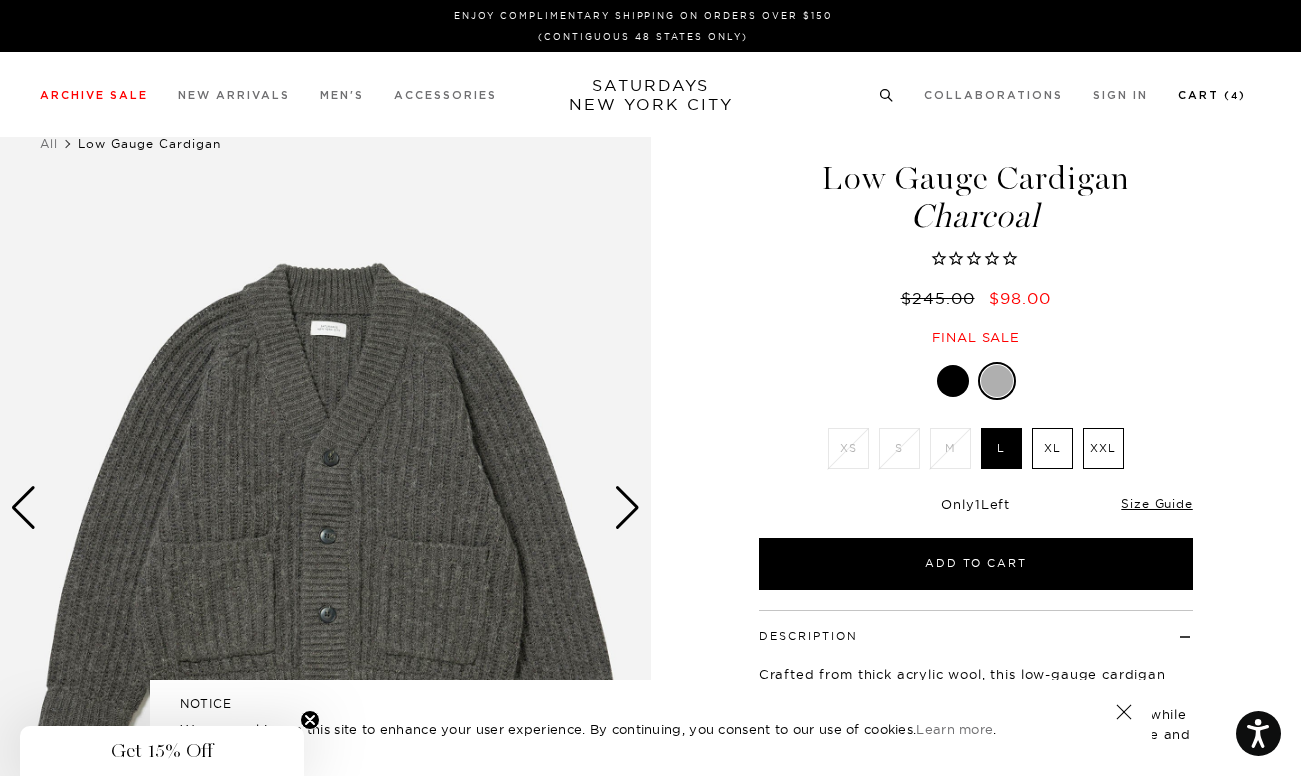 click on "Cart ( 4 )" at bounding box center (1212, 95) 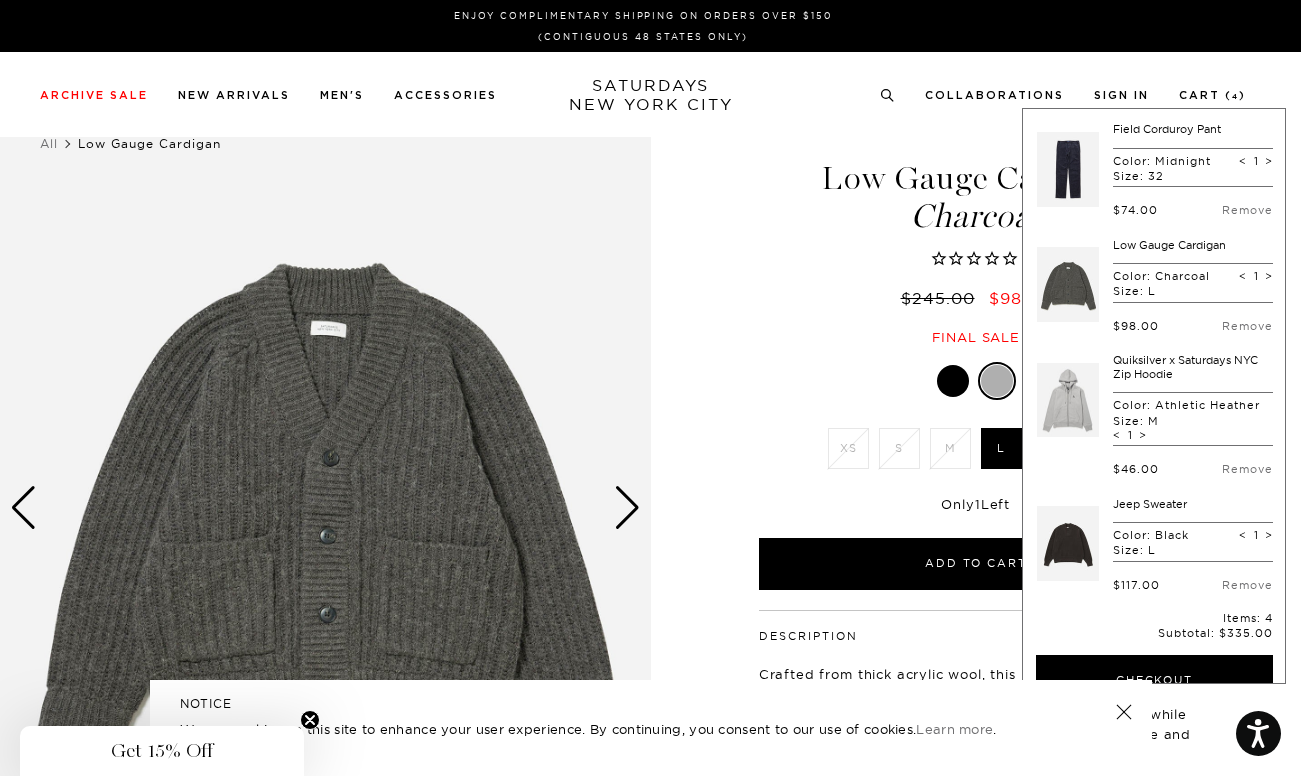 click on "Low Gauge Cardigan  Charcoal
$245.00
$98.00
Final sale" at bounding box center [976, 233] 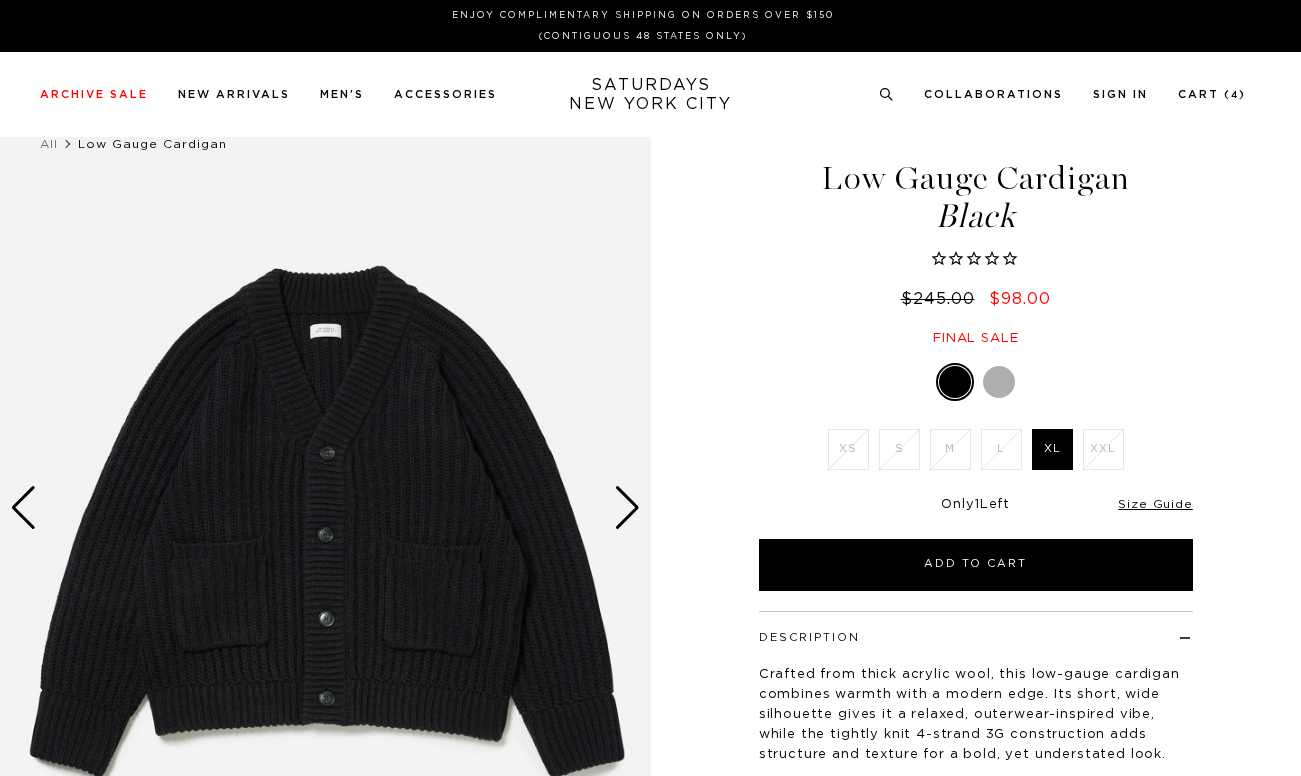 scroll, scrollTop: 0, scrollLeft: 0, axis: both 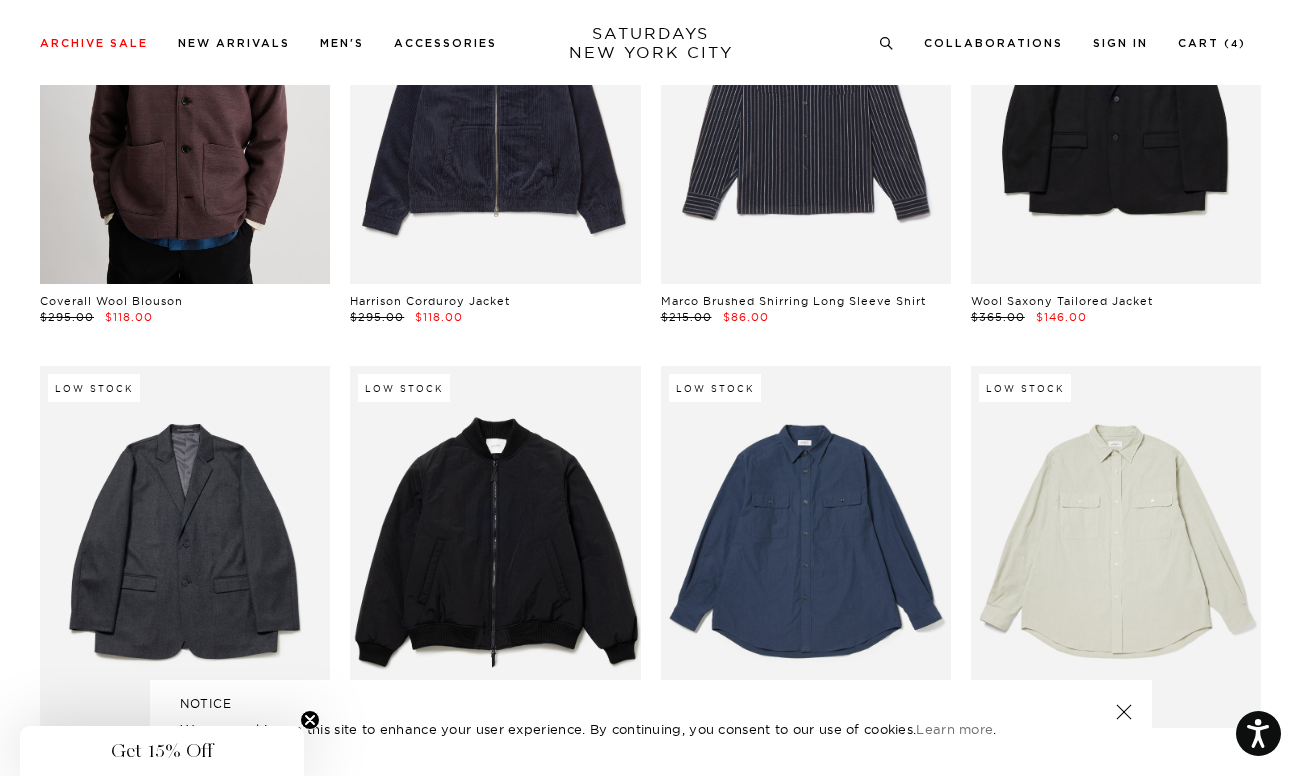 click at bounding box center (185, 102) 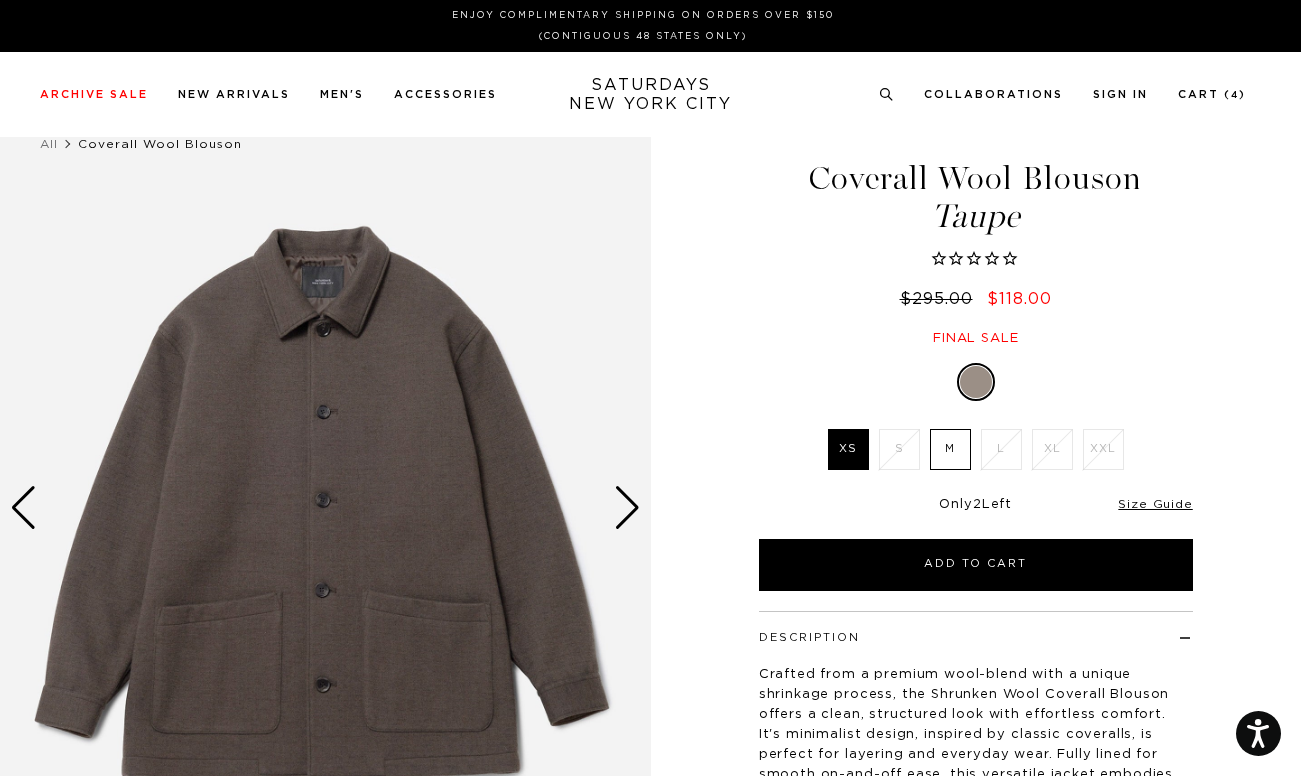 scroll, scrollTop: 0, scrollLeft: 0, axis: both 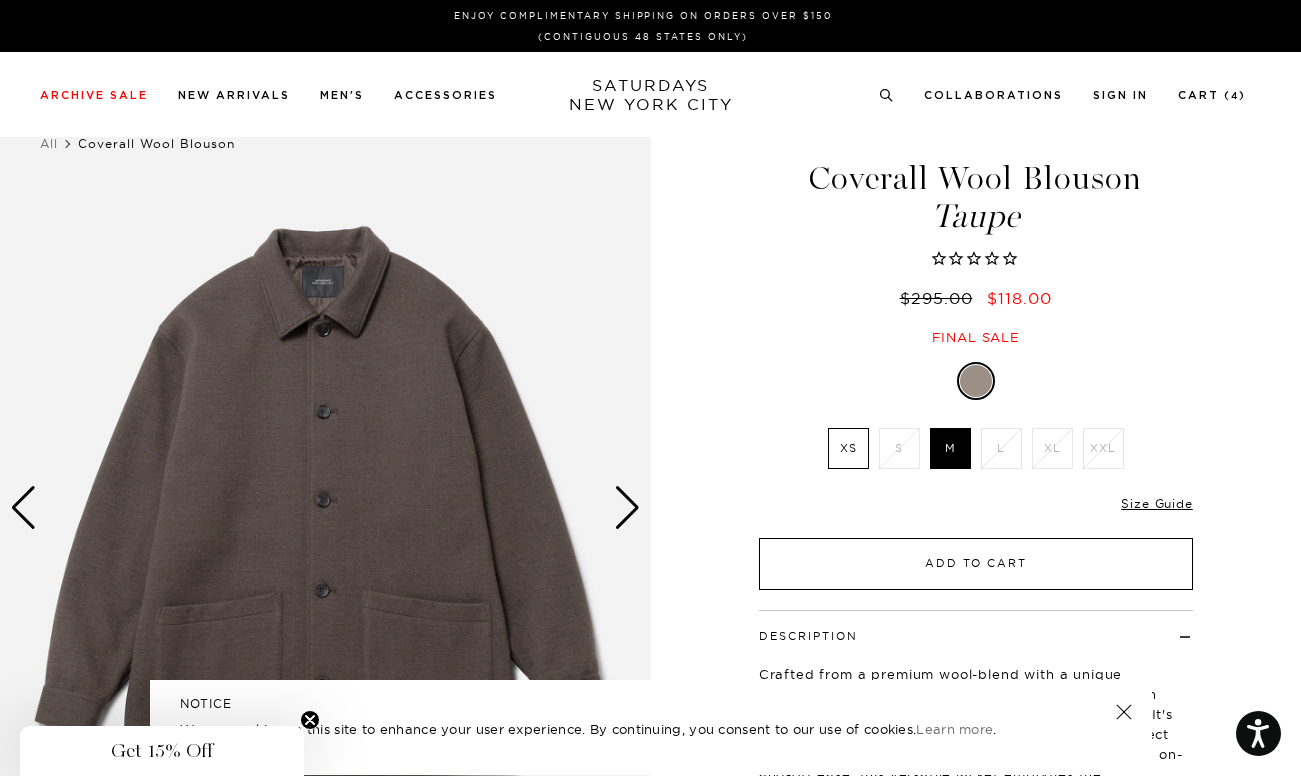 click on "Add to Cart" at bounding box center (976, 564) 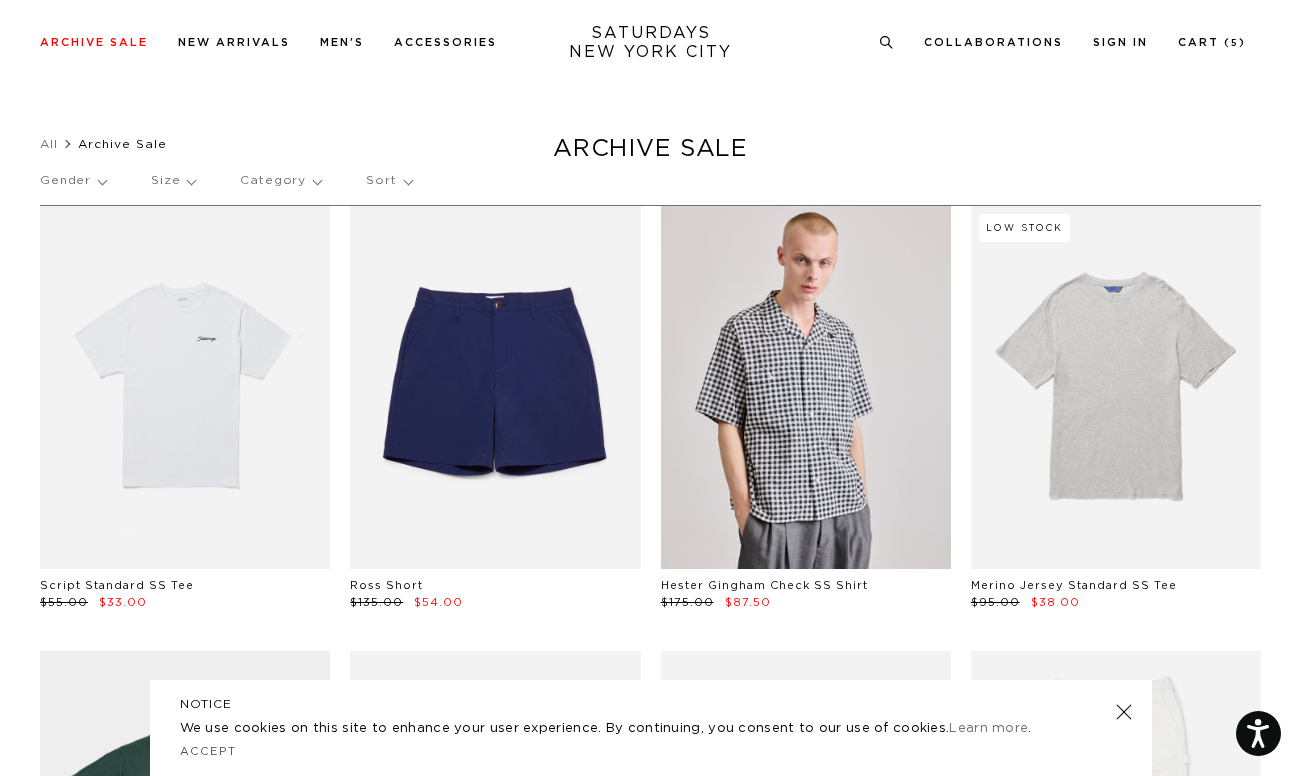 scroll, scrollTop: 33251, scrollLeft: 0, axis: vertical 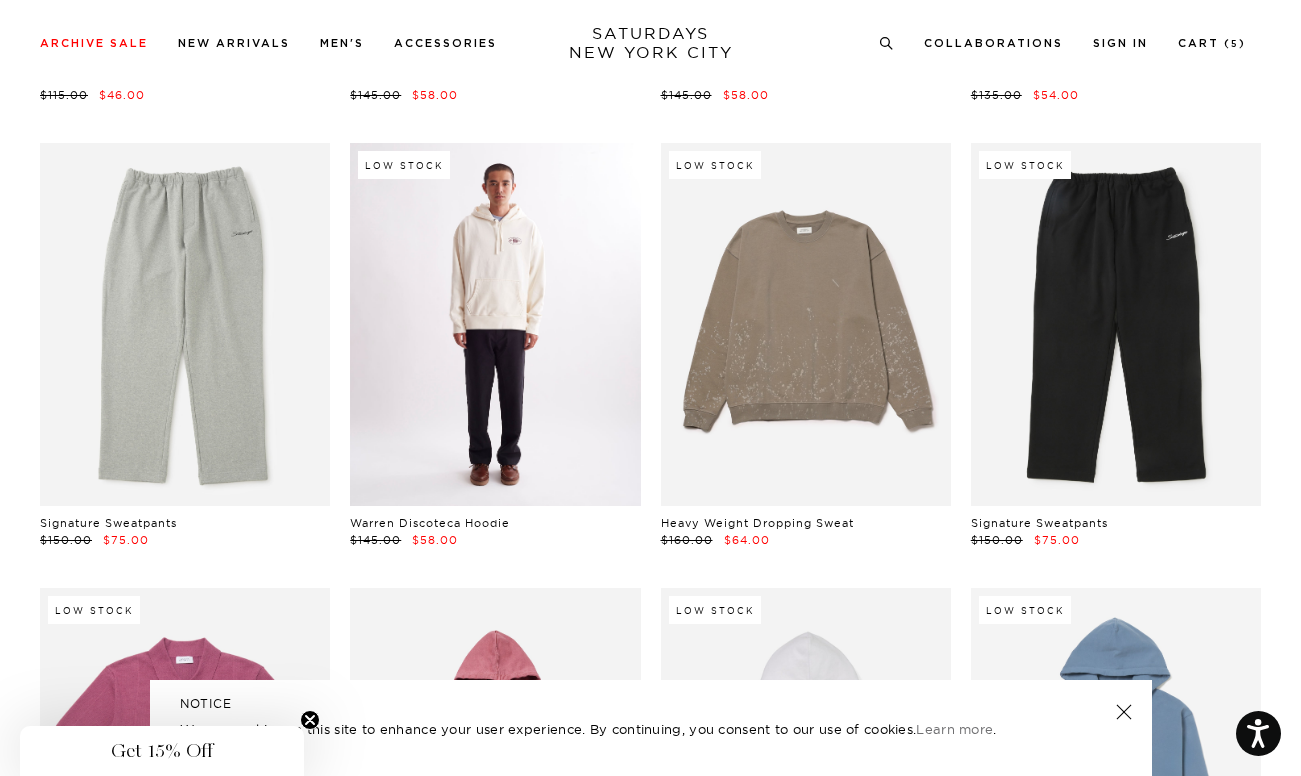 click at bounding box center [495, 324] 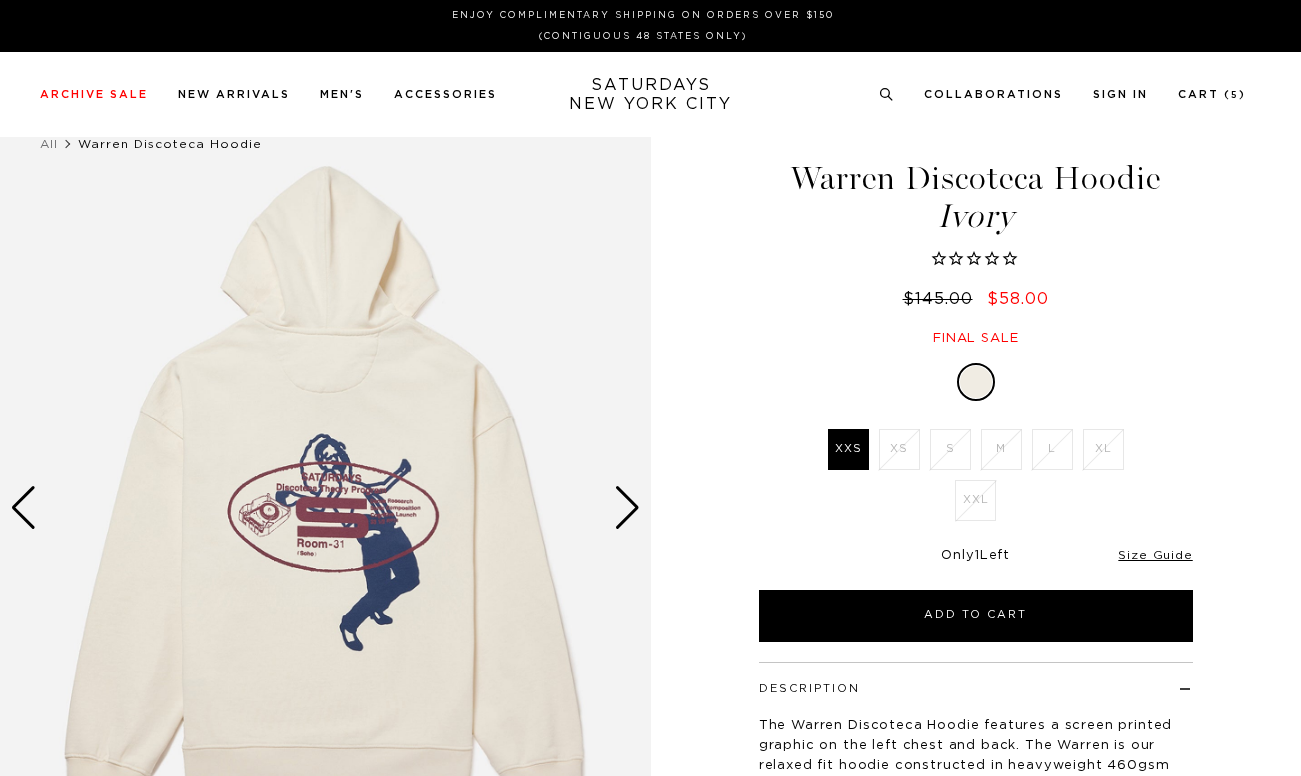 scroll, scrollTop: 0, scrollLeft: 0, axis: both 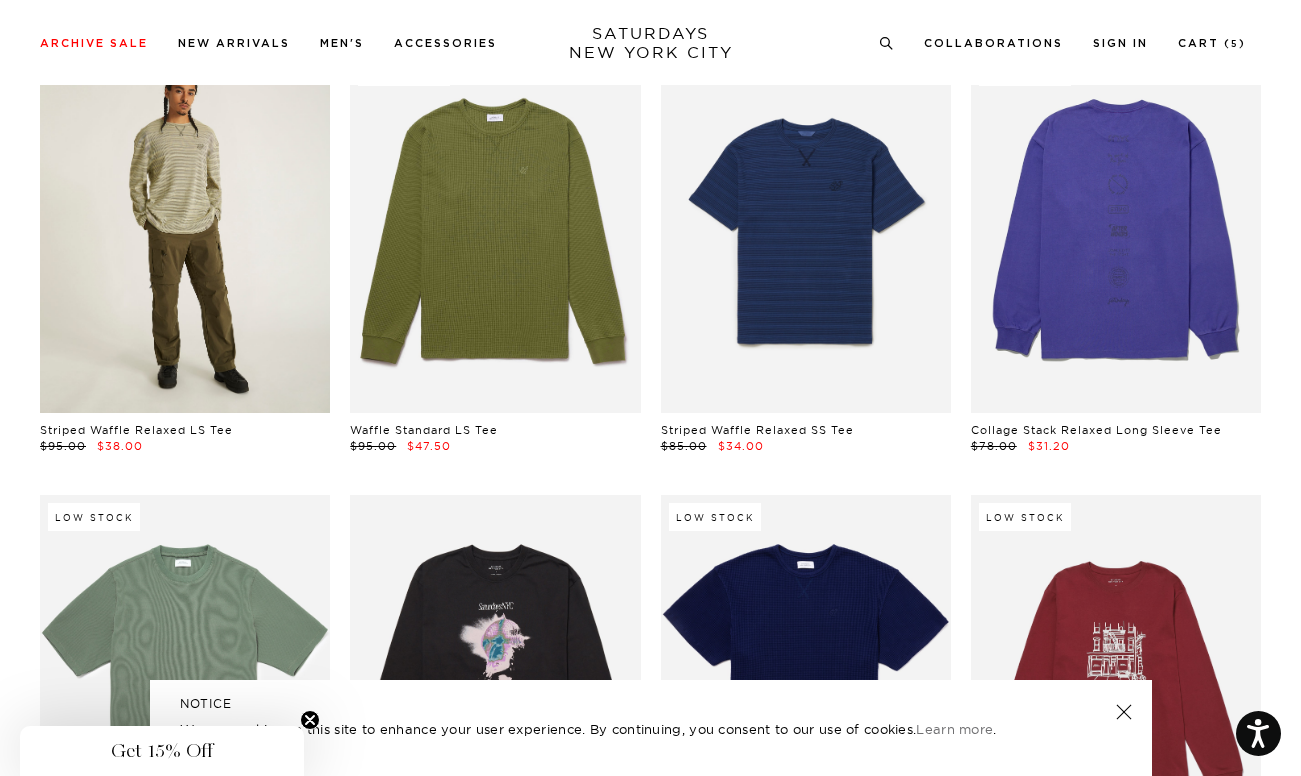 click at bounding box center [185, 231] 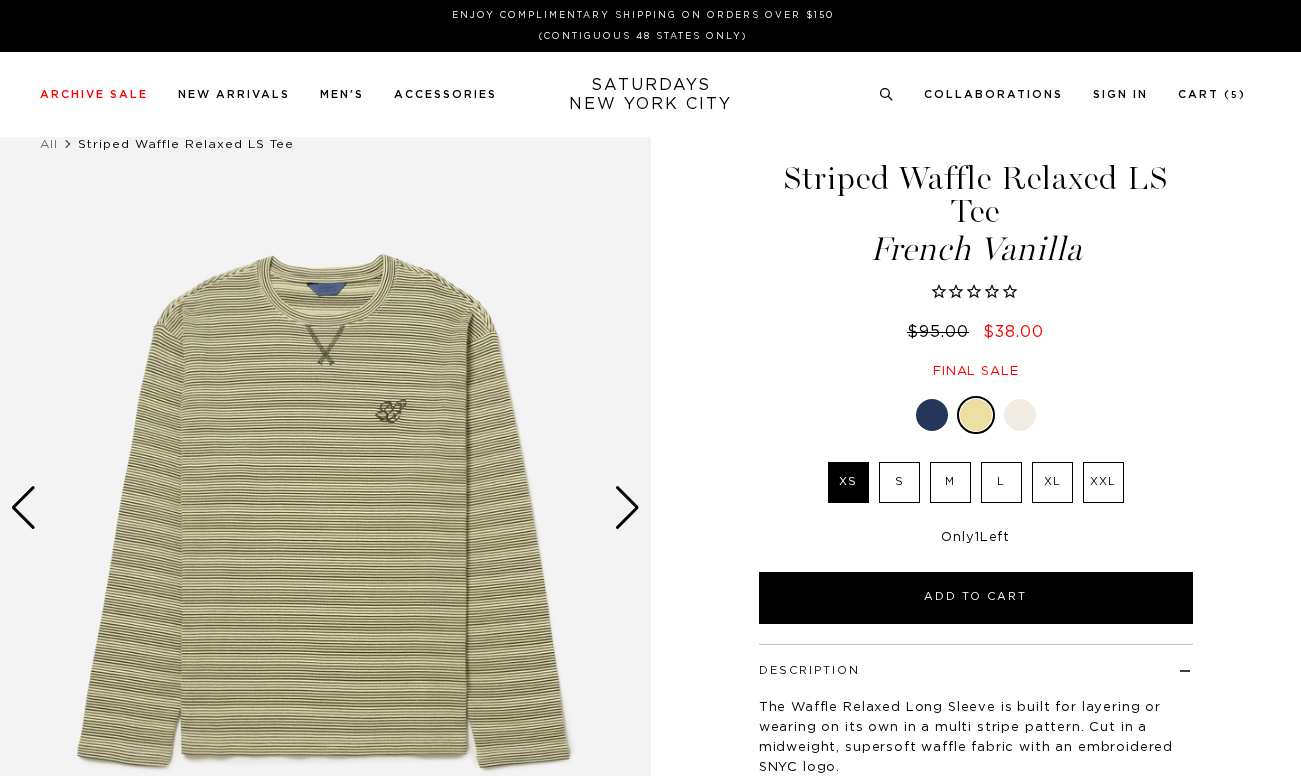 scroll, scrollTop: 0, scrollLeft: 0, axis: both 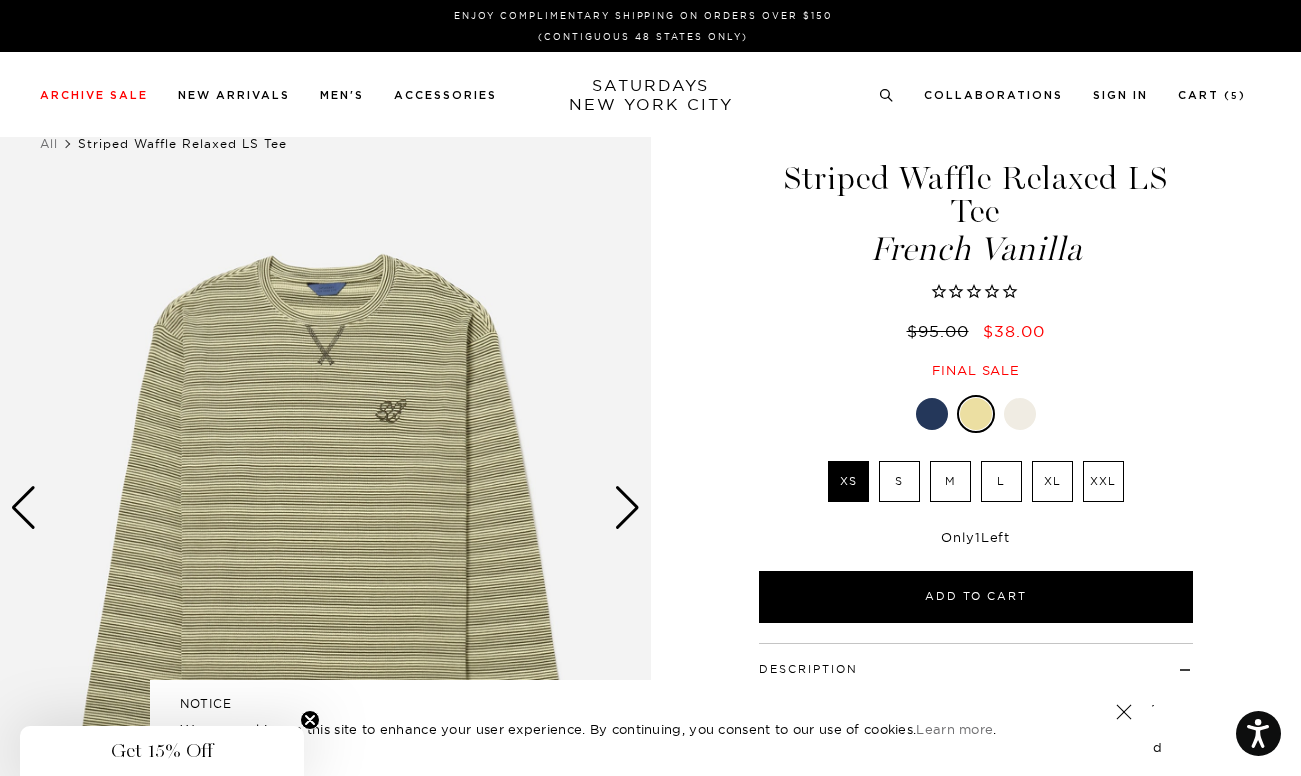 click at bounding box center [932, 414] 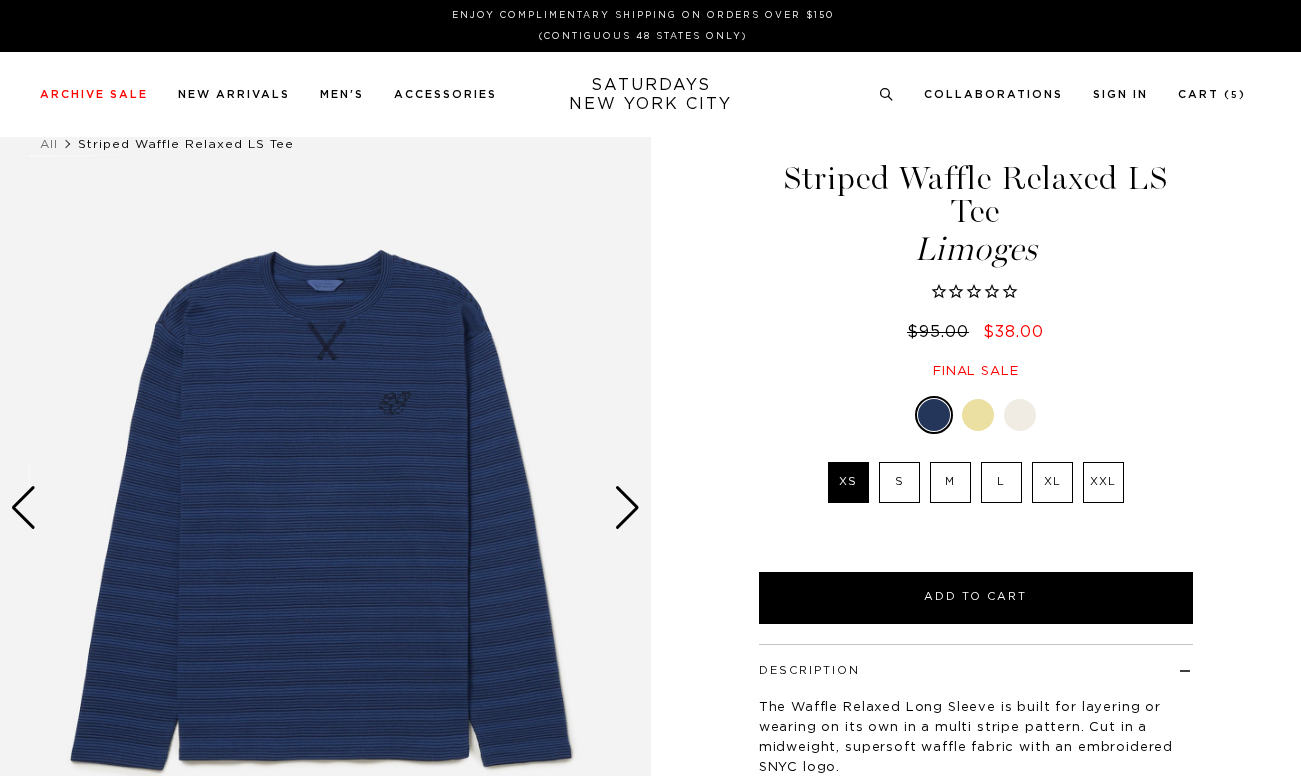 scroll, scrollTop: 0, scrollLeft: 0, axis: both 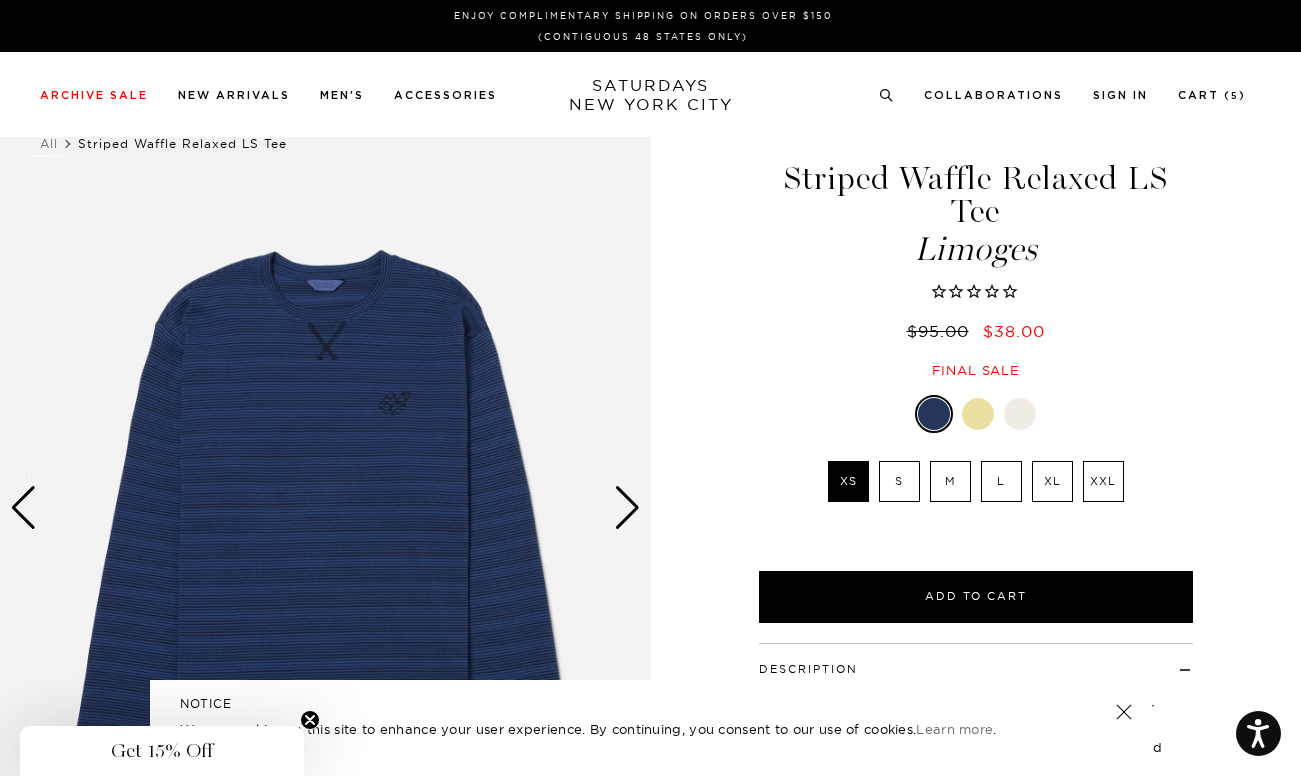 click at bounding box center [1020, 414] 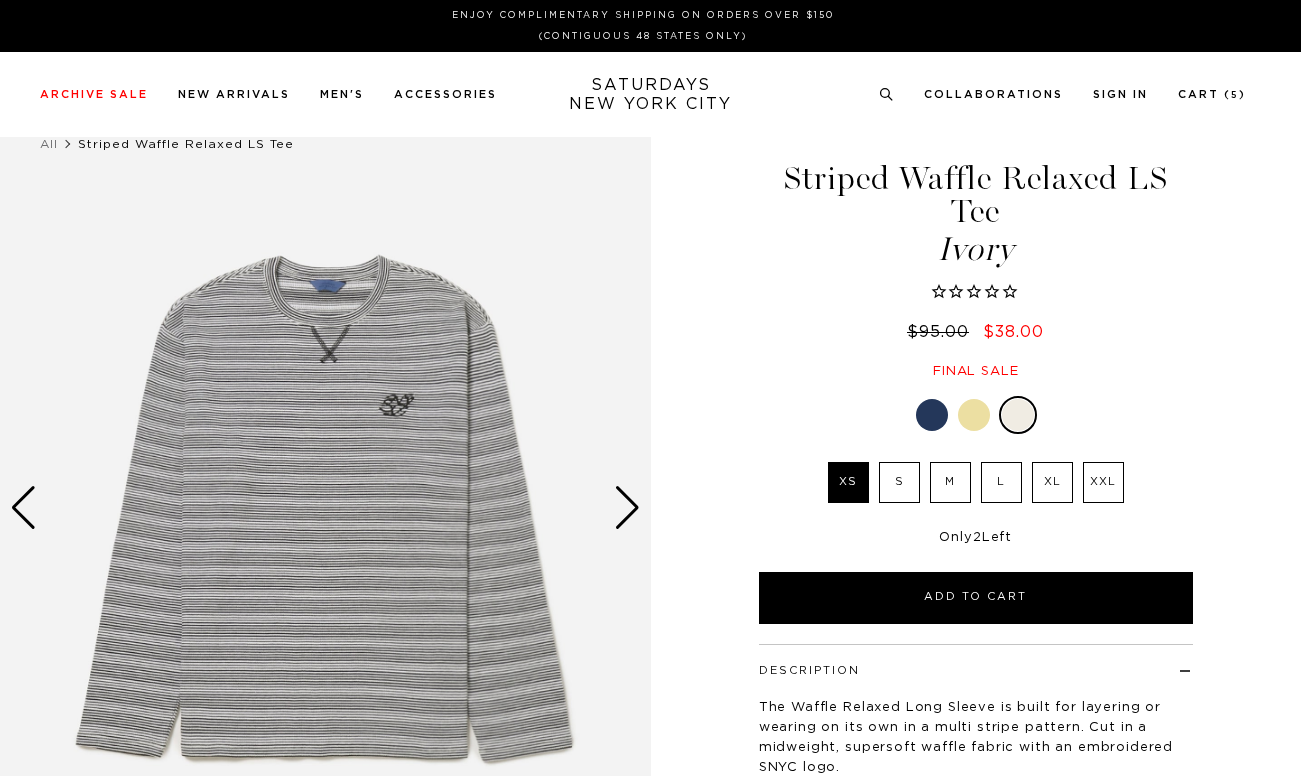 scroll, scrollTop: 0, scrollLeft: 0, axis: both 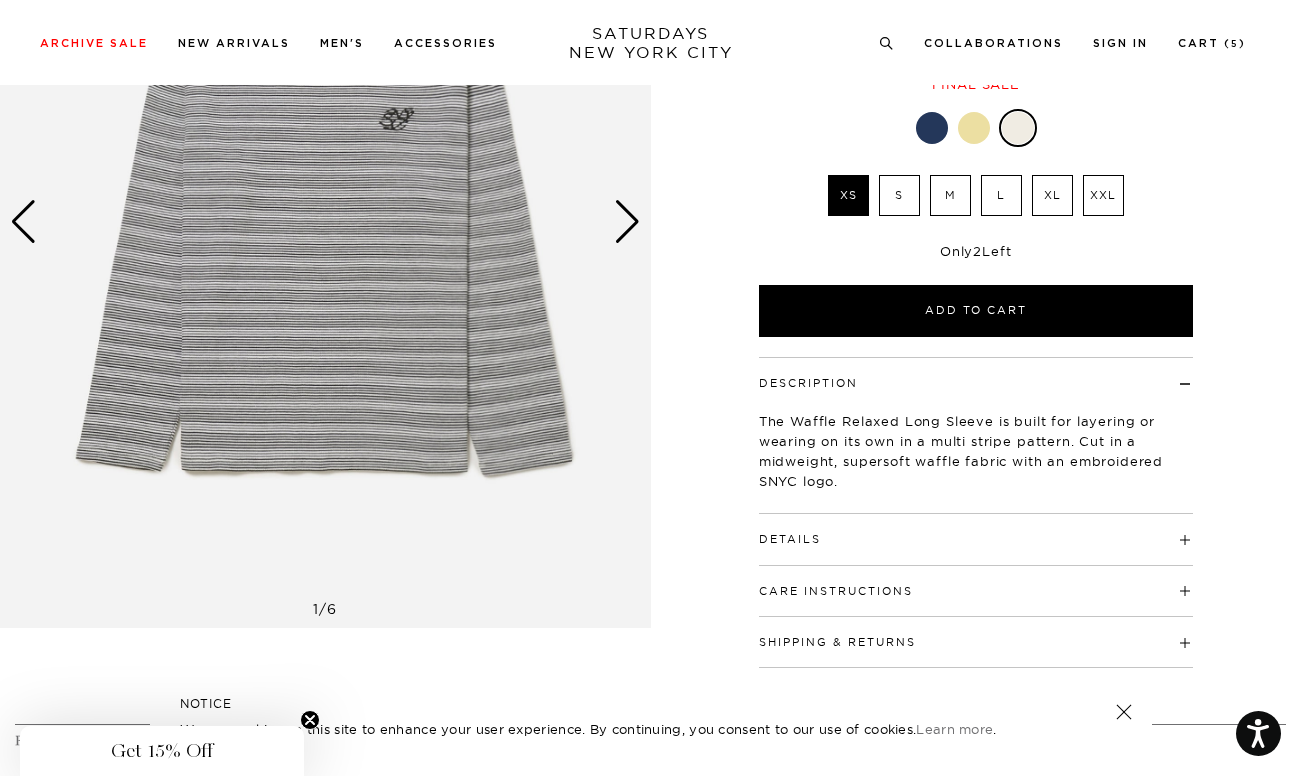 click at bounding box center (627, 222) 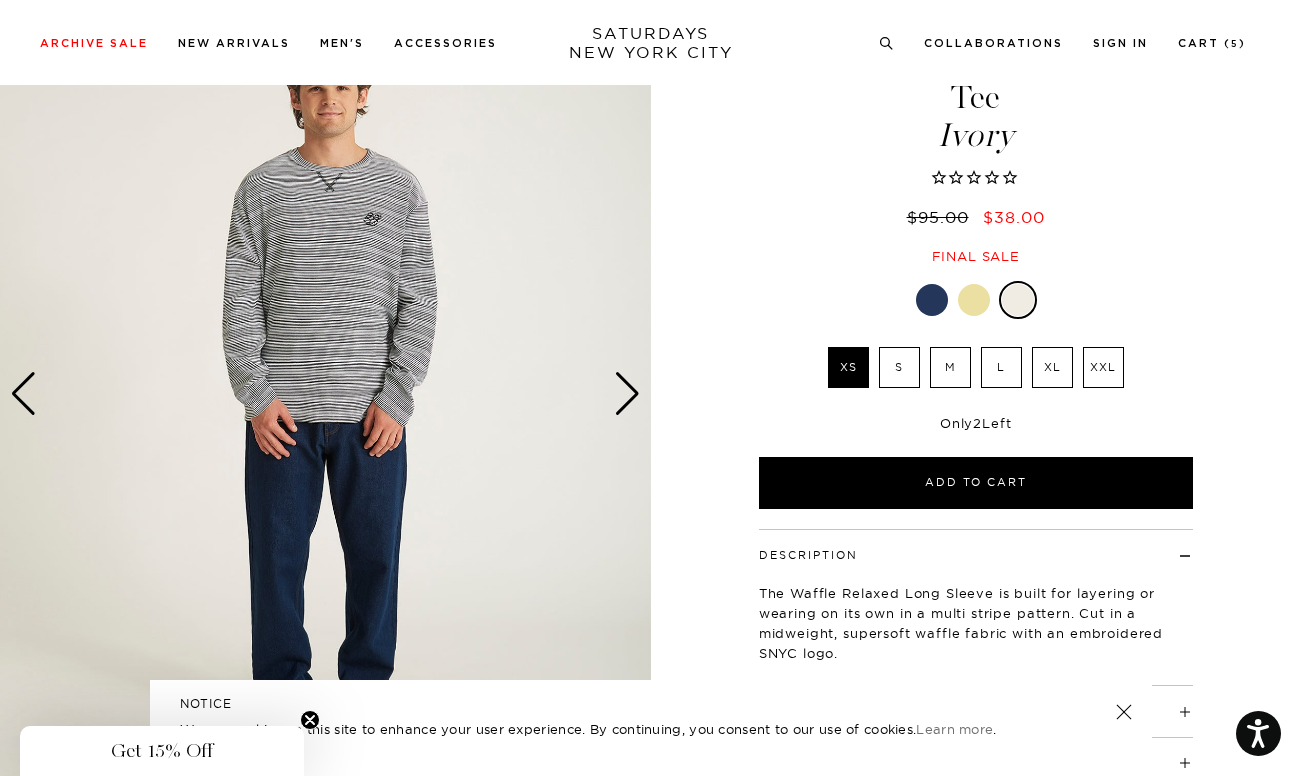 scroll, scrollTop: 111, scrollLeft: 0, axis: vertical 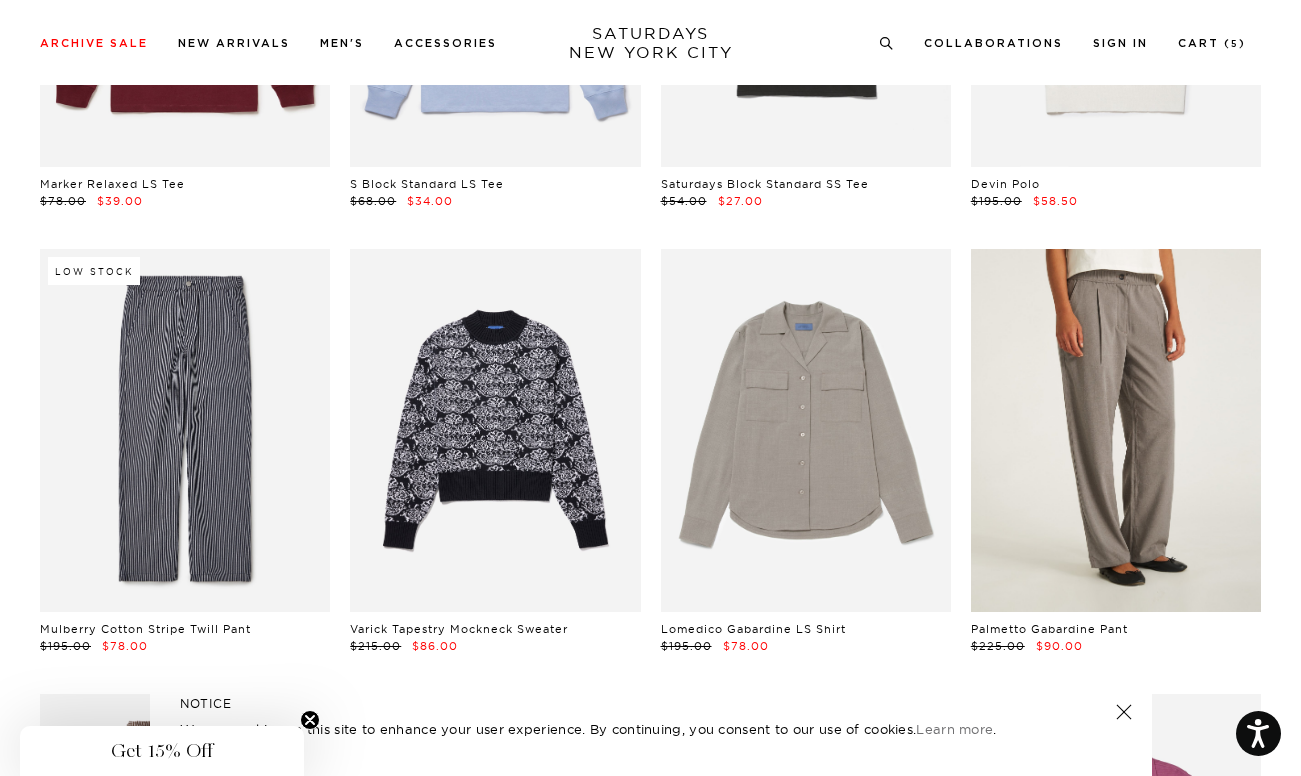 click at bounding box center [1116, 430] 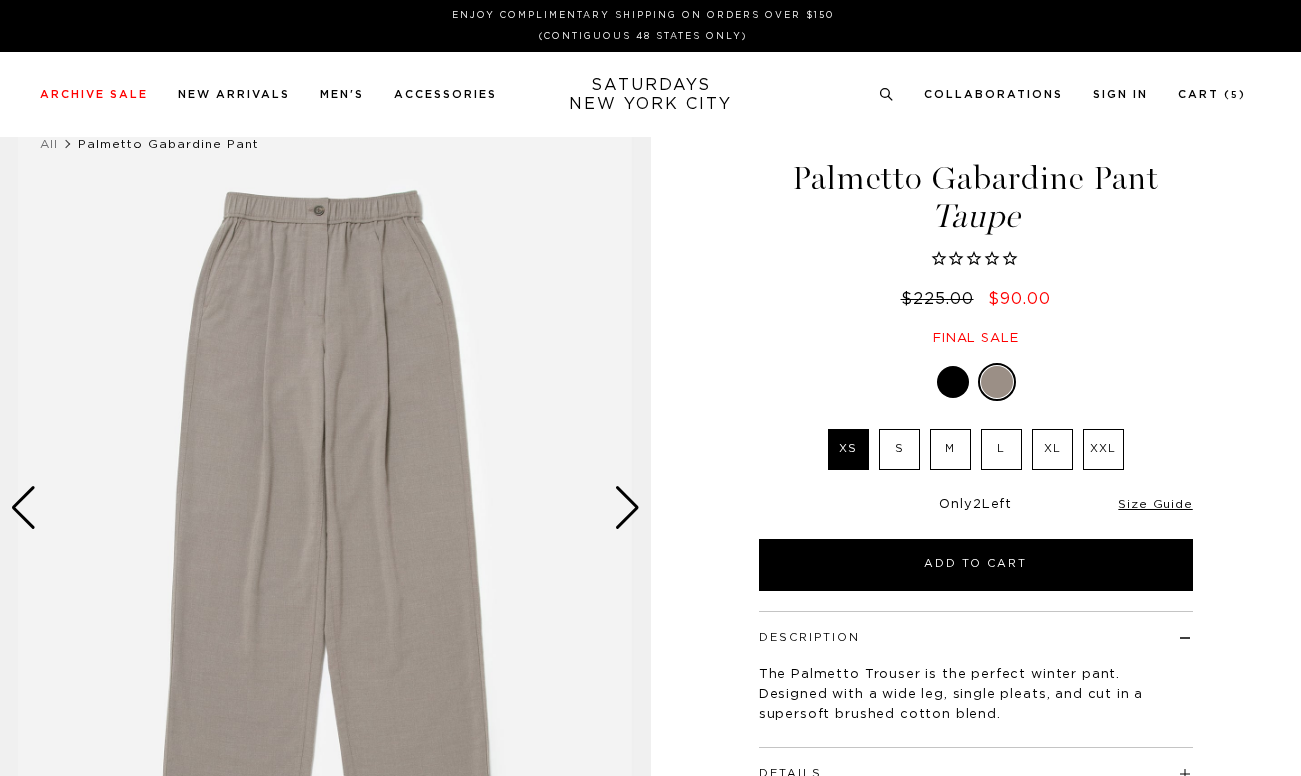 scroll, scrollTop: 0, scrollLeft: 0, axis: both 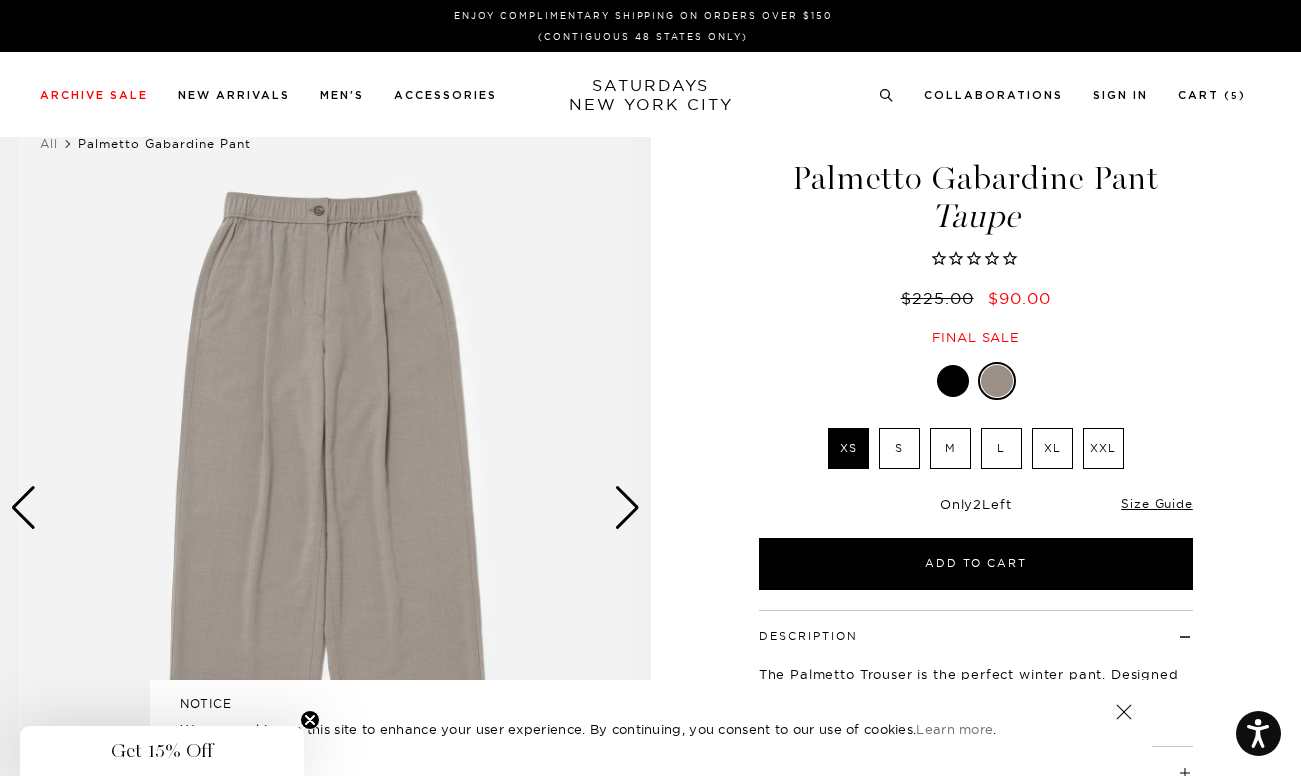click on "L" at bounding box center (1001, 448) 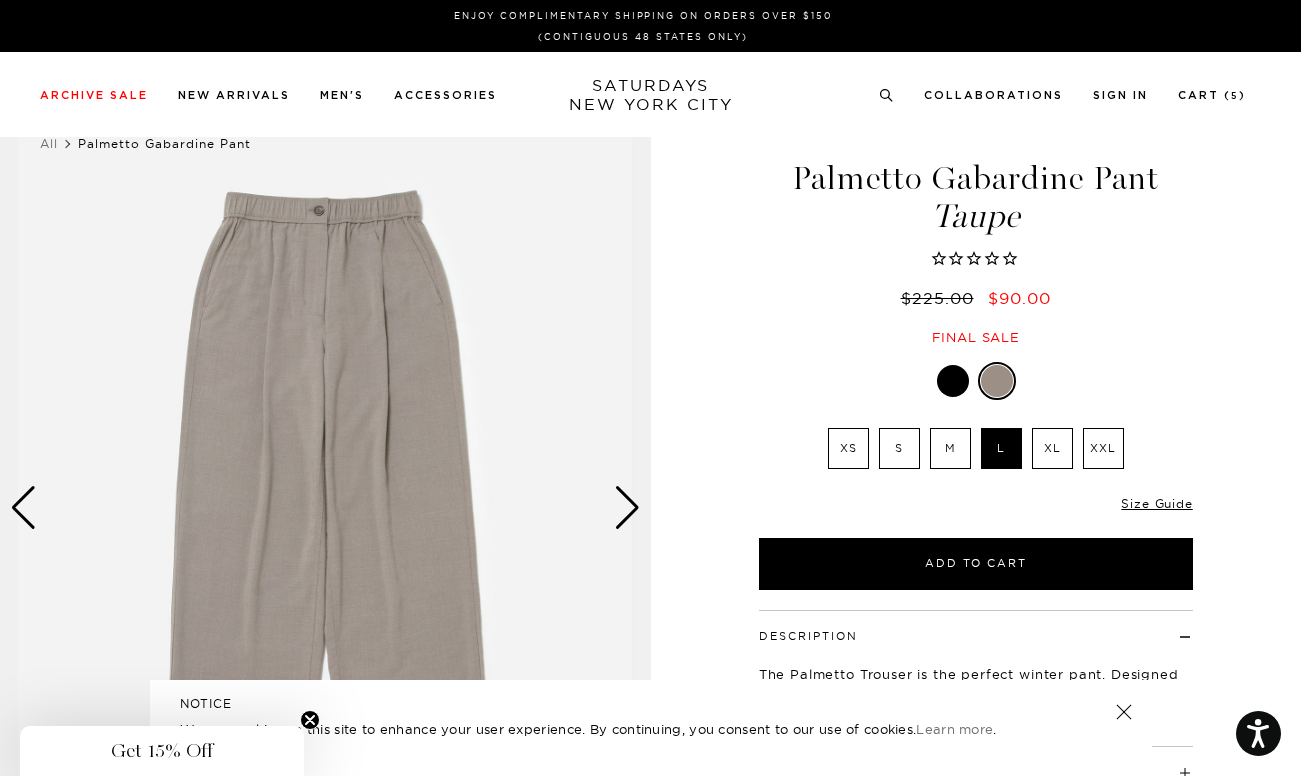 click at bounding box center [953, 381] 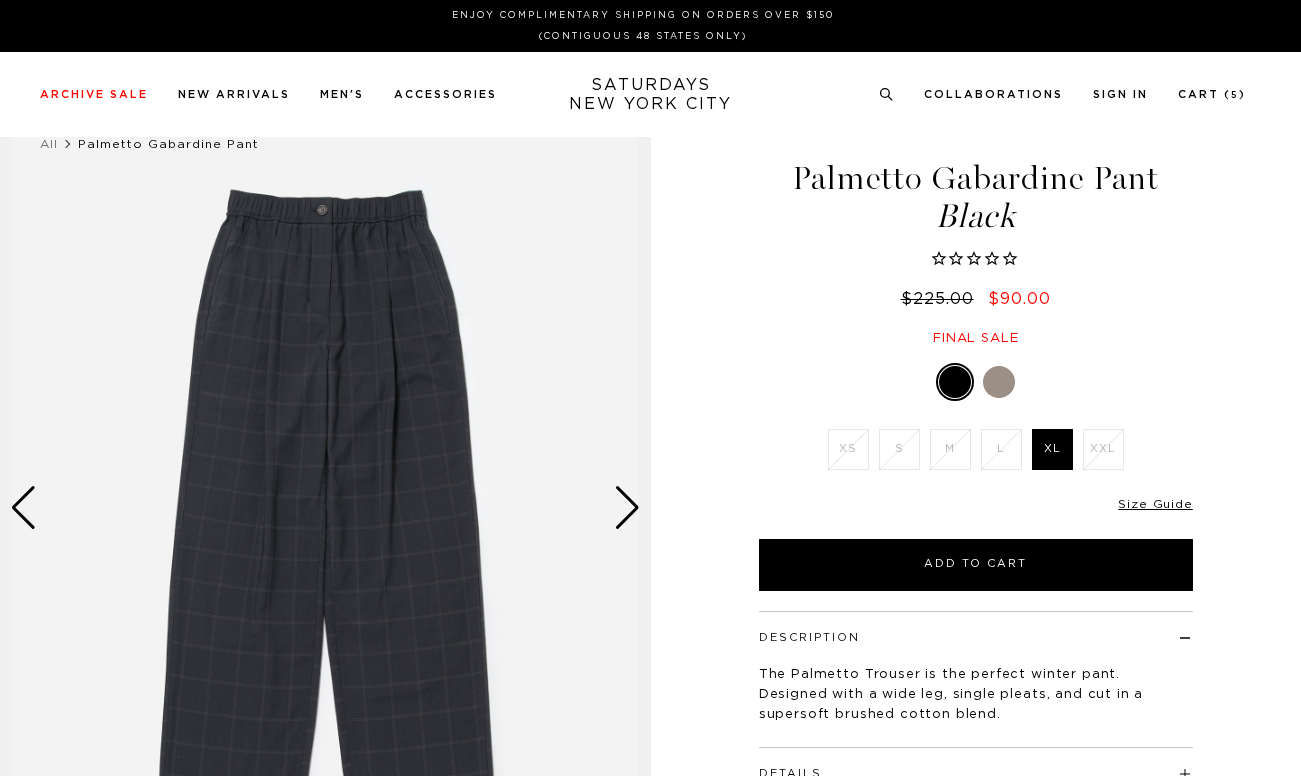 scroll, scrollTop: 0, scrollLeft: 0, axis: both 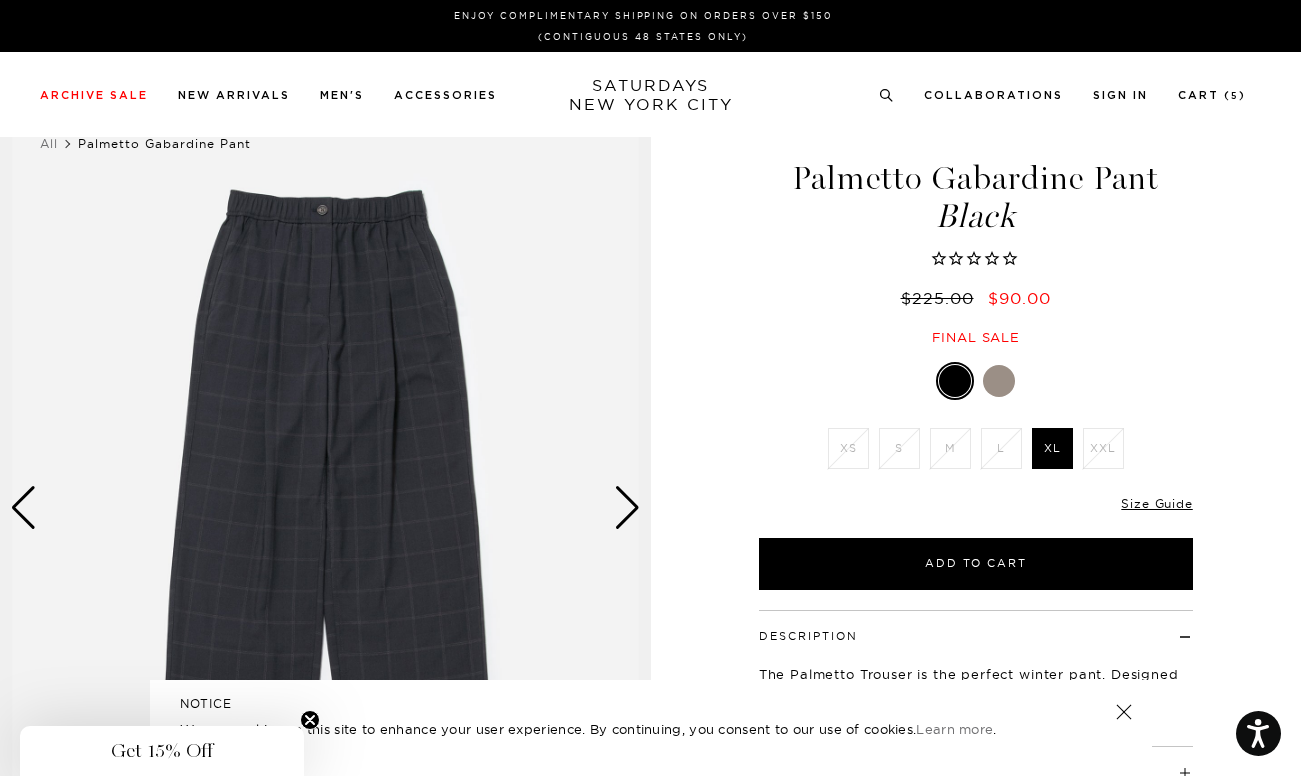 click at bounding box center (999, 381) 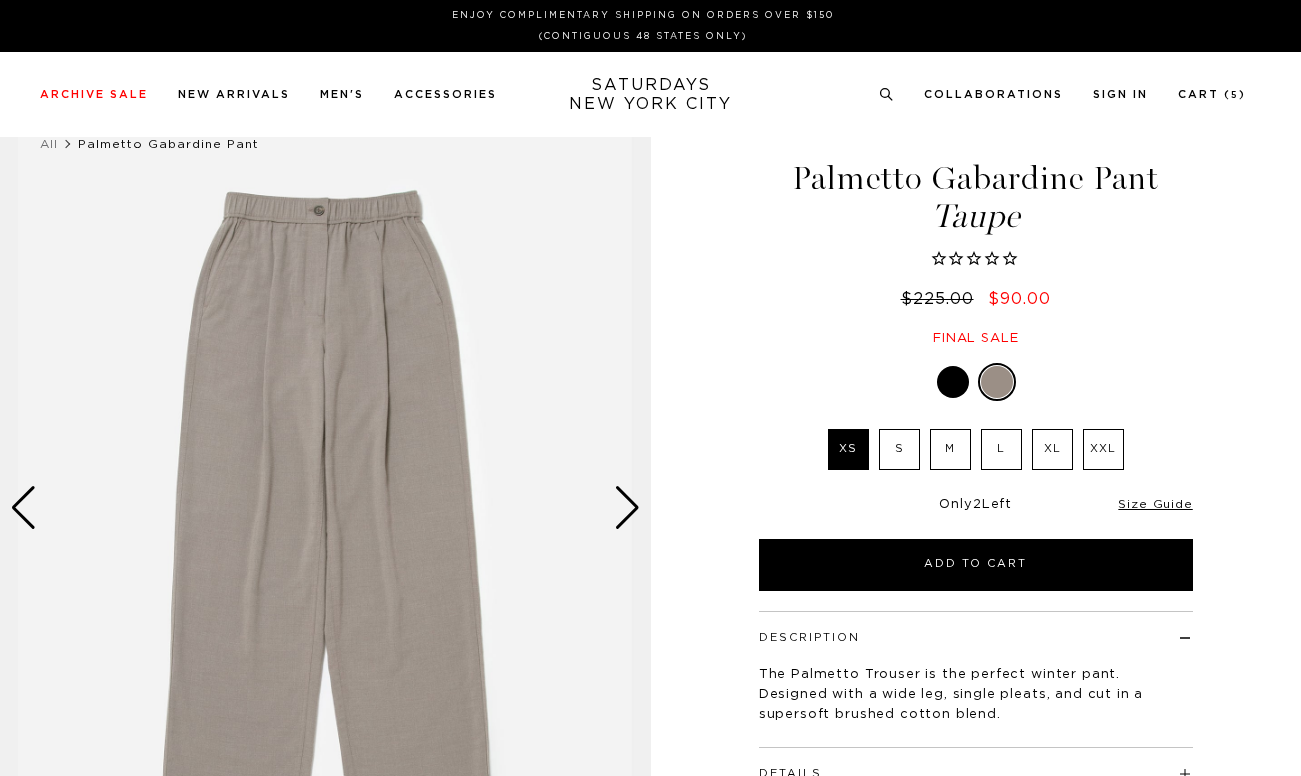 scroll, scrollTop: 0, scrollLeft: 0, axis: both 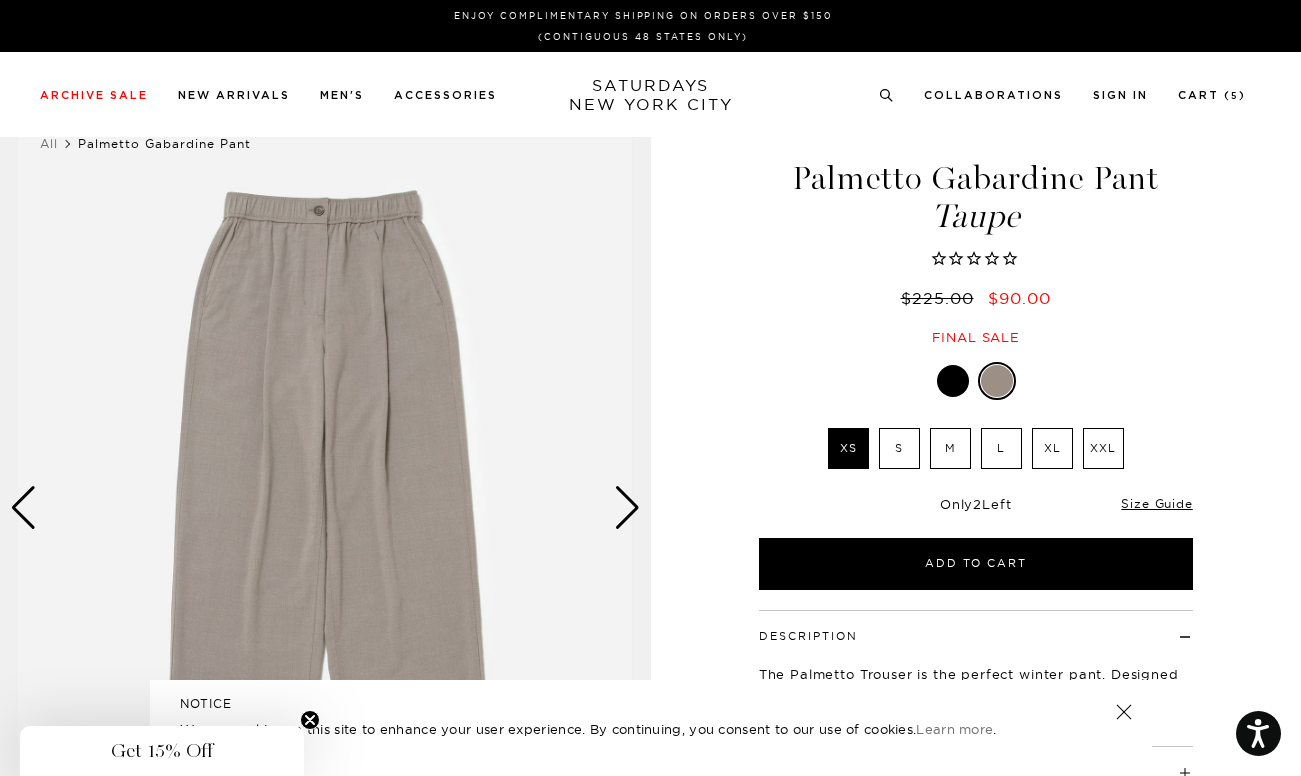 click at bounding box center [997, 381] 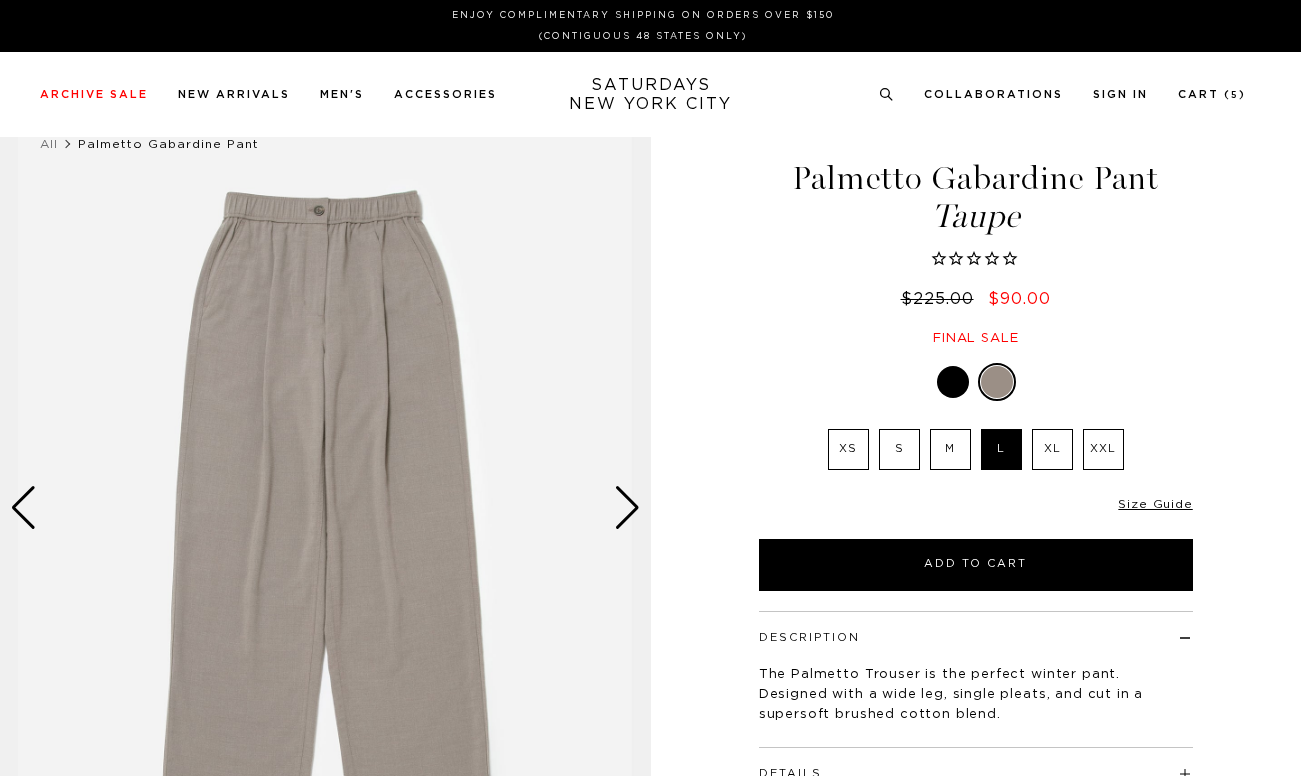scroll, scrollTop: 0, scrollLeft: 0, axis: both 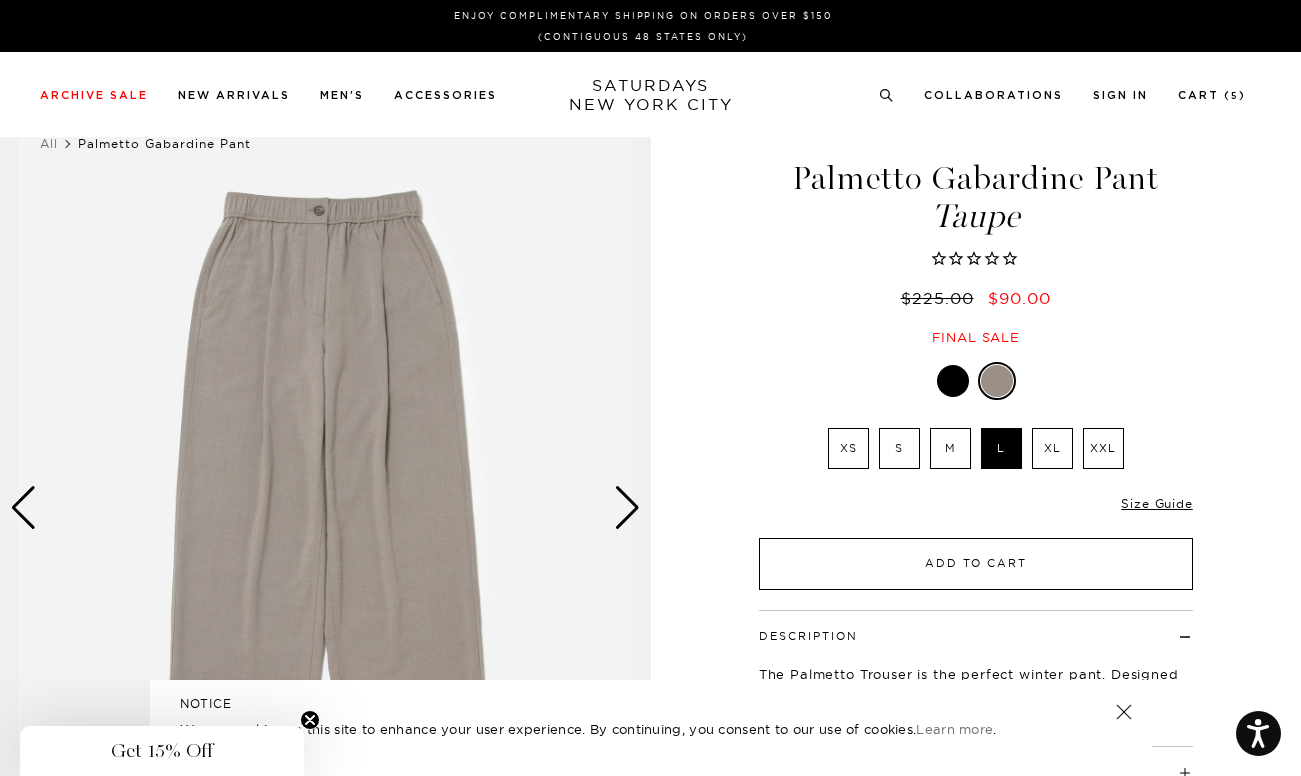click on "Add to Cart" at bounding box center (976, 564) 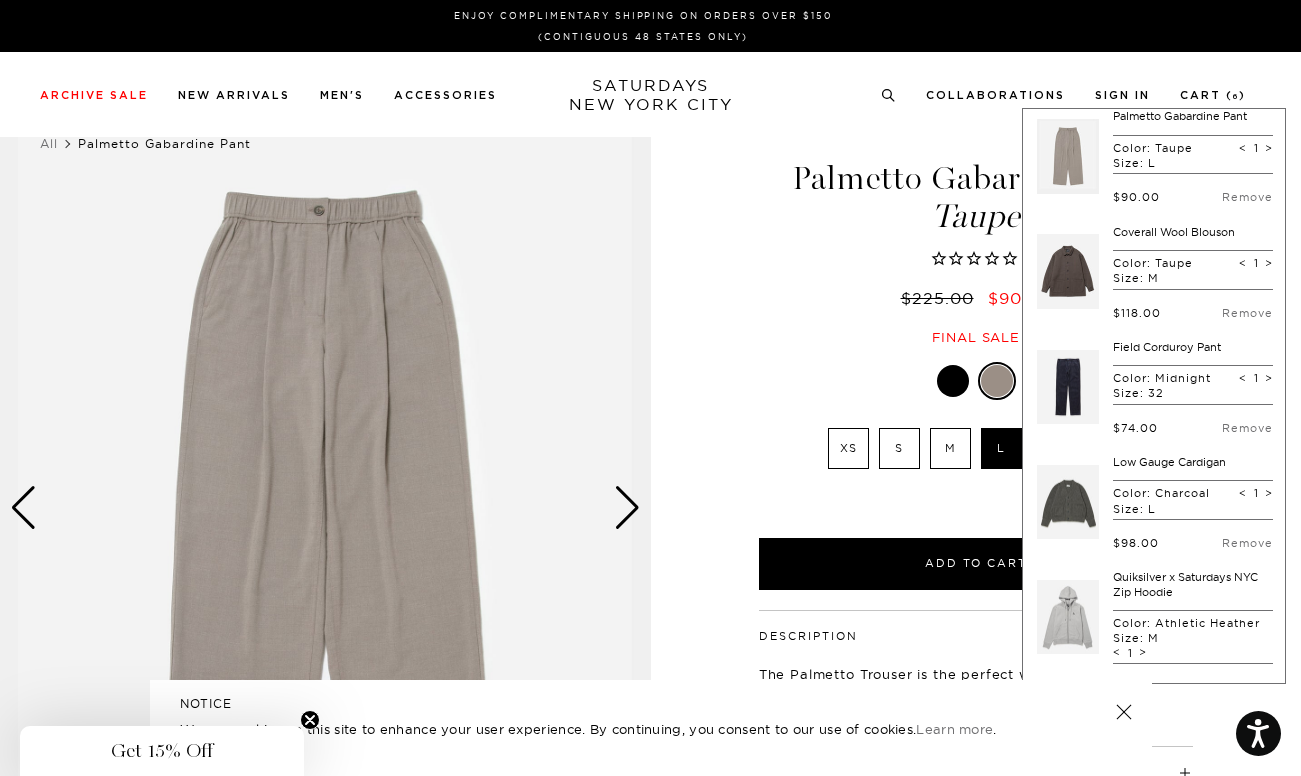 scroll, scrollTop: 0, scrollLeft: 0, axis: both 